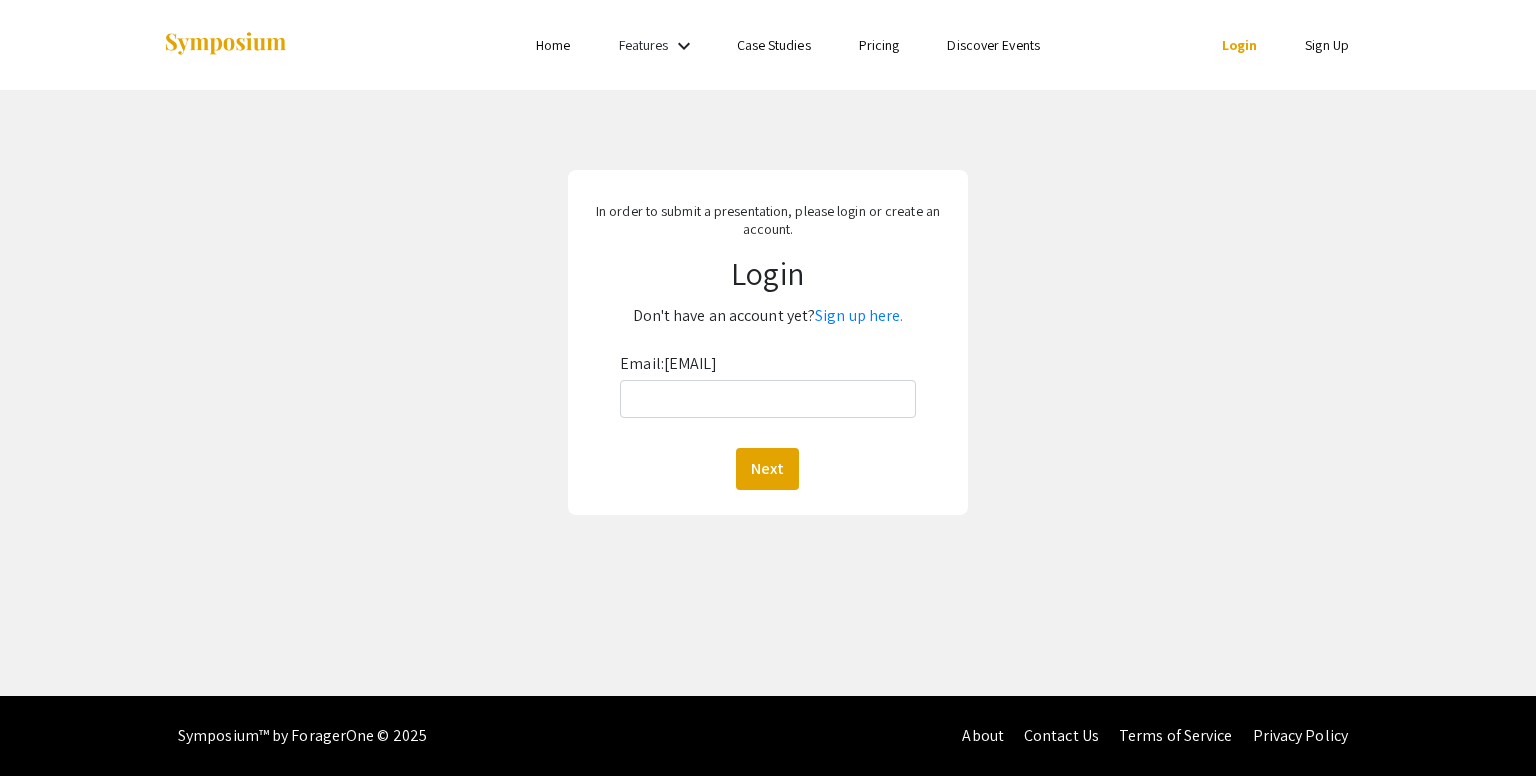 scroll, scrollTop: 0, scrollLeft: 0, axis: both 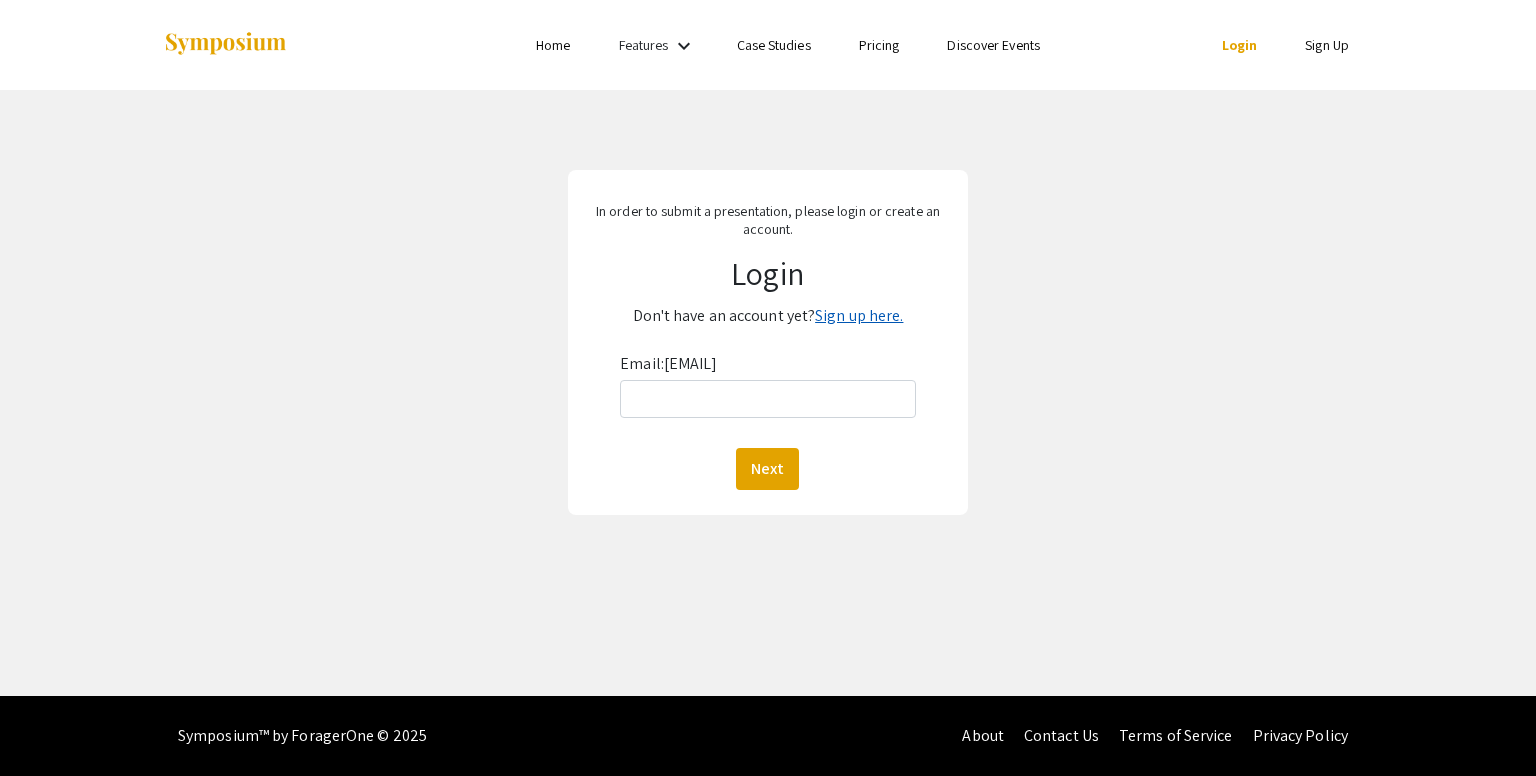 click on "Sign up here." at bounding box center [859, 315] 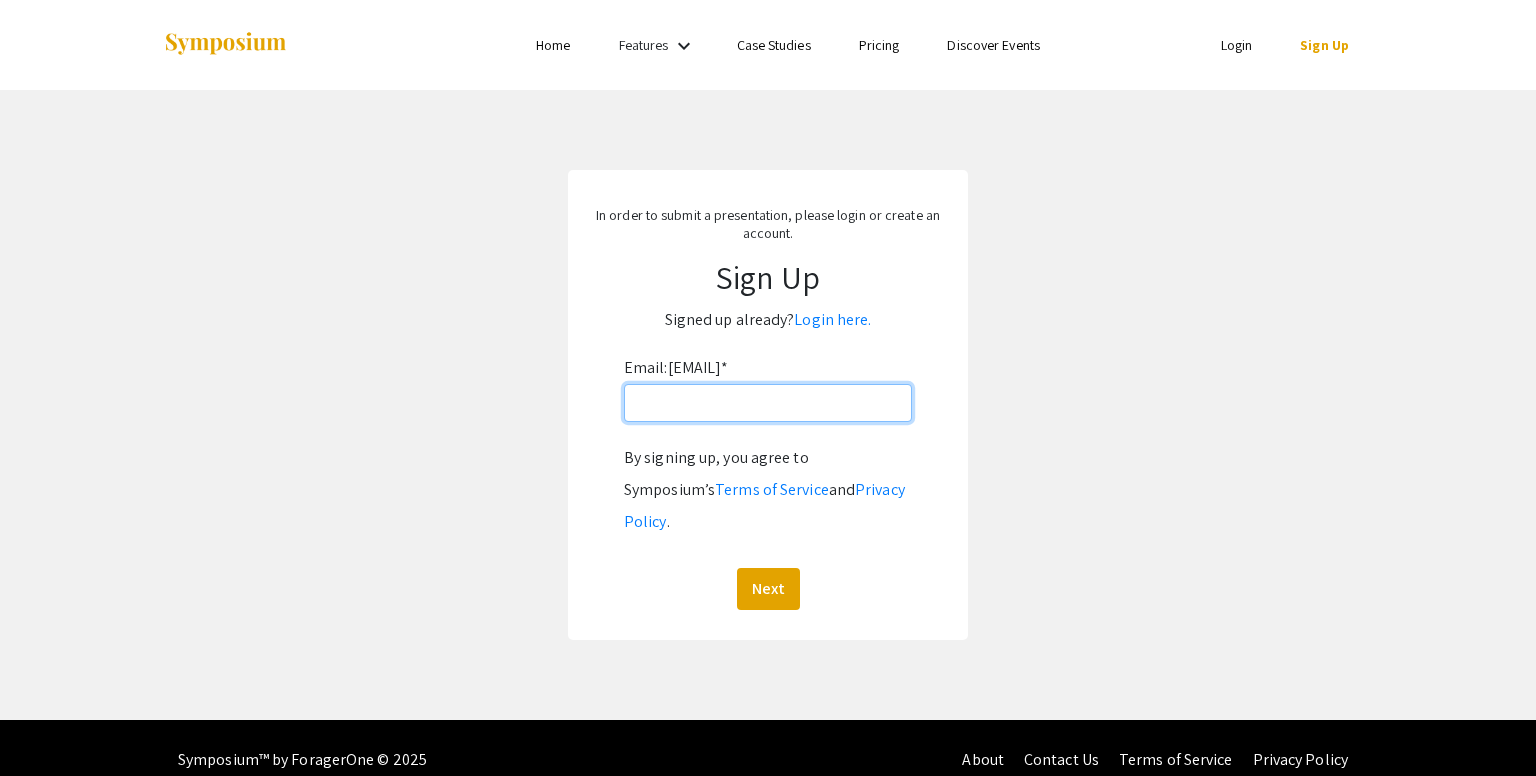 click on "Email: [EMAIL]" at bounding box center [768, 403] 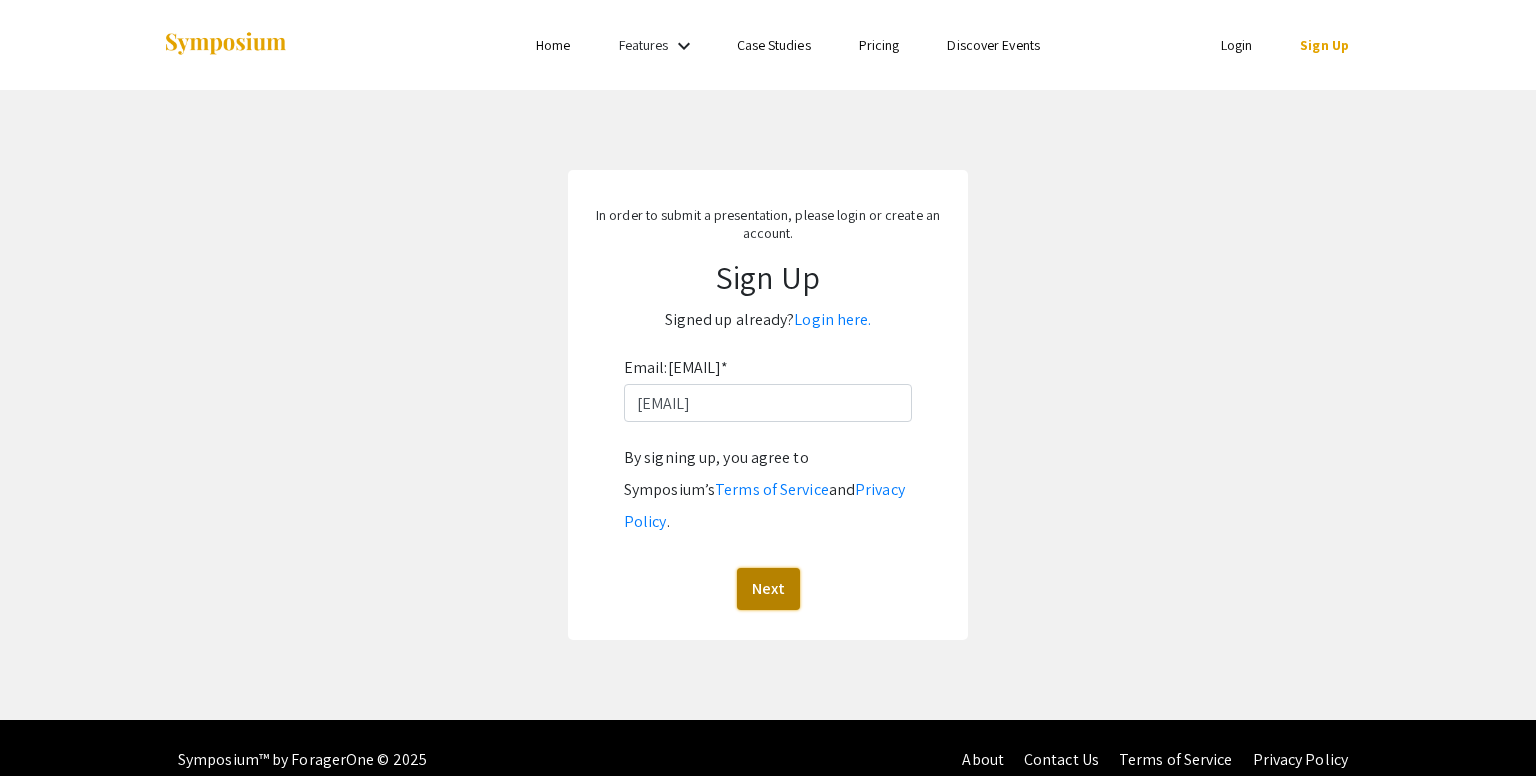 click on "Next" at bounding box center [768, 589] 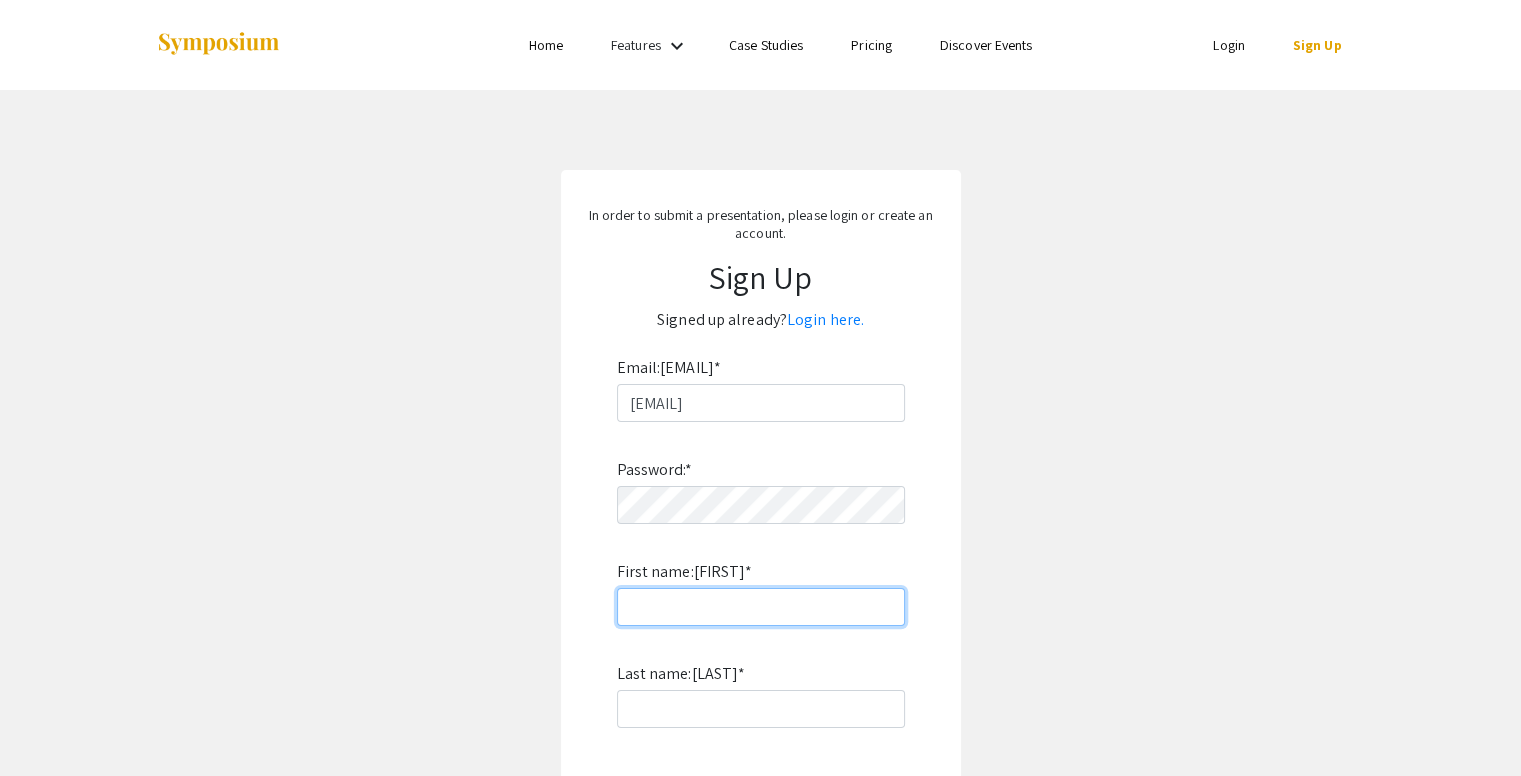 click on "First name:  *" at bounding box center [761, 607] 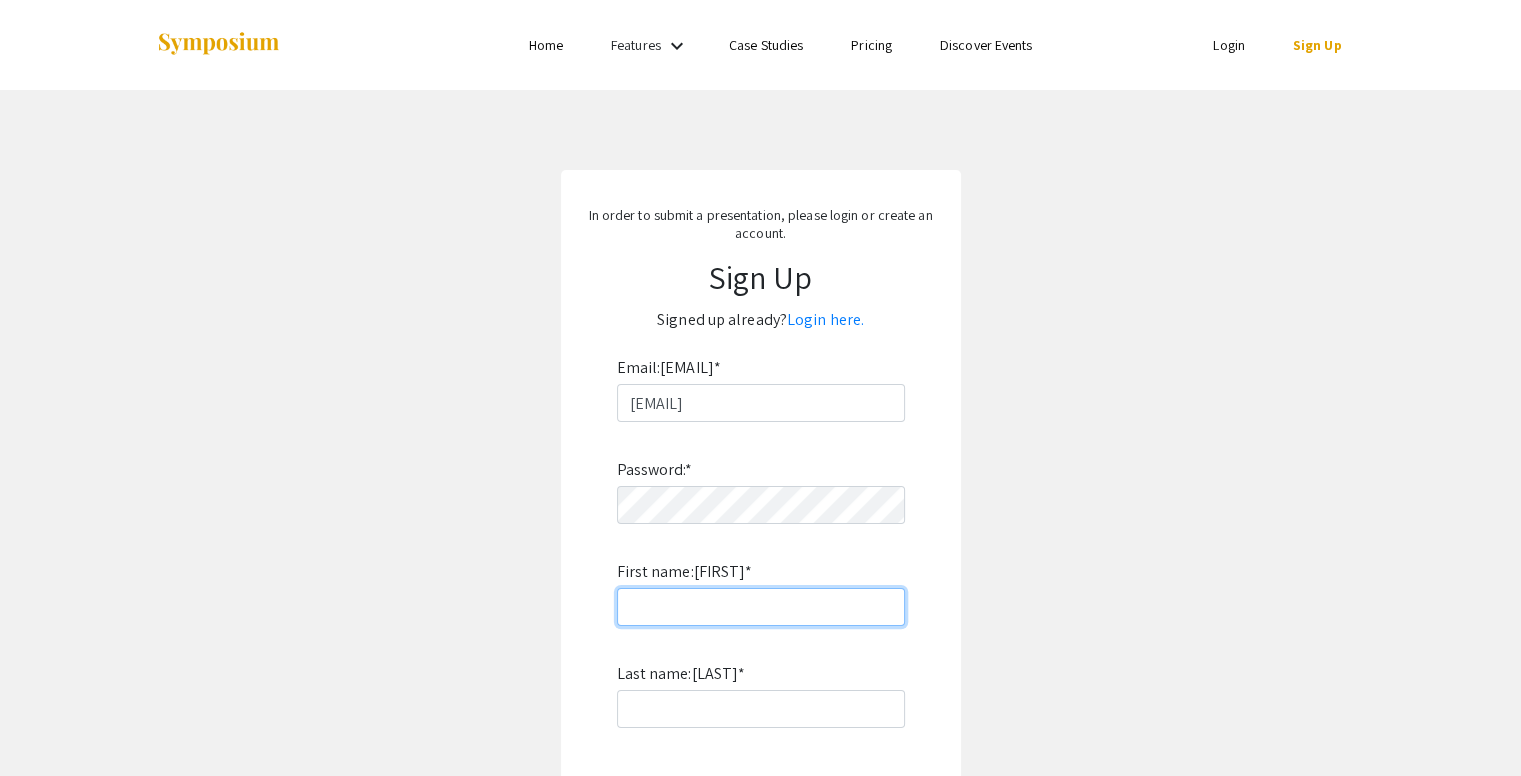 type on "[FIRST]" 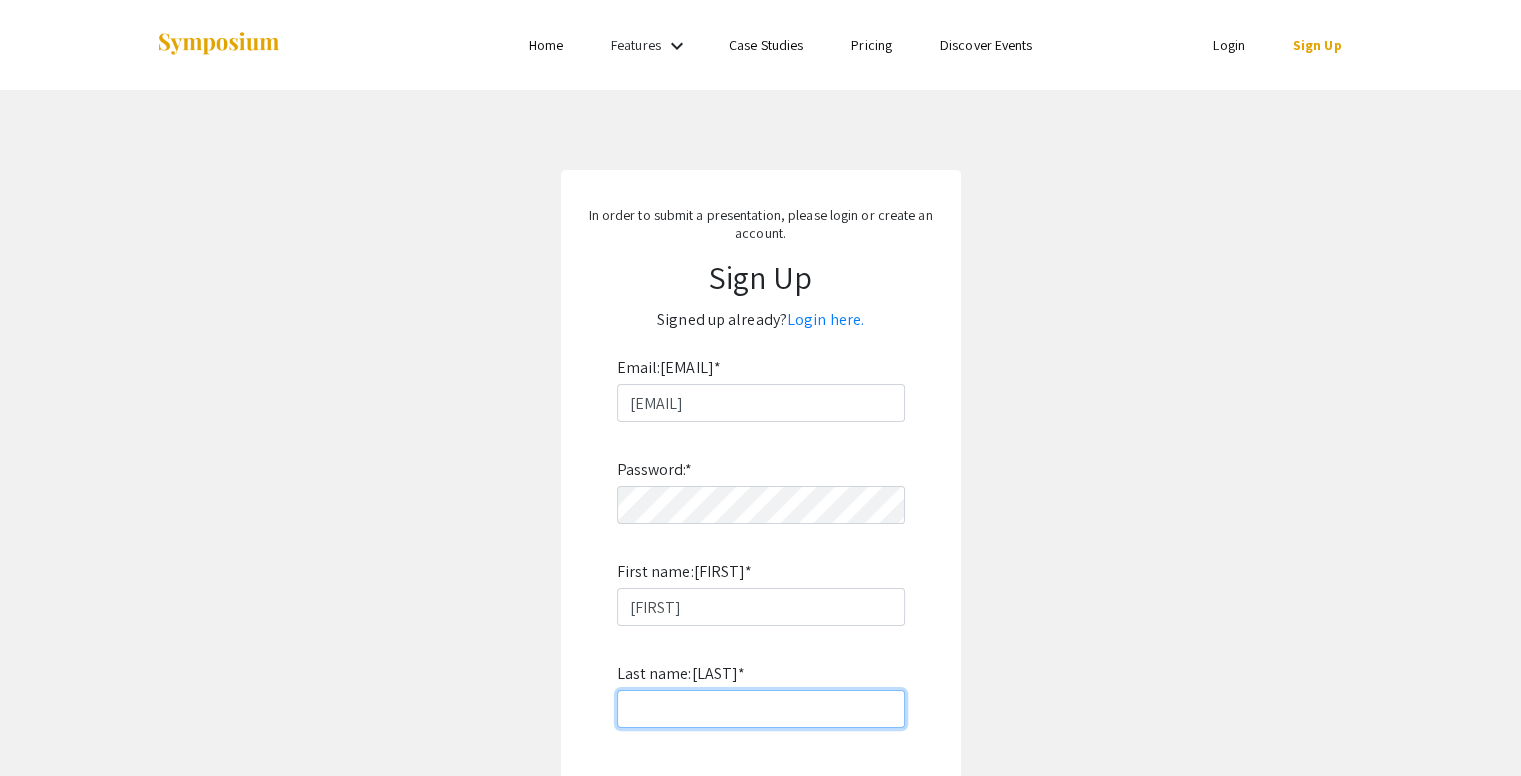 type on "Altayeb" 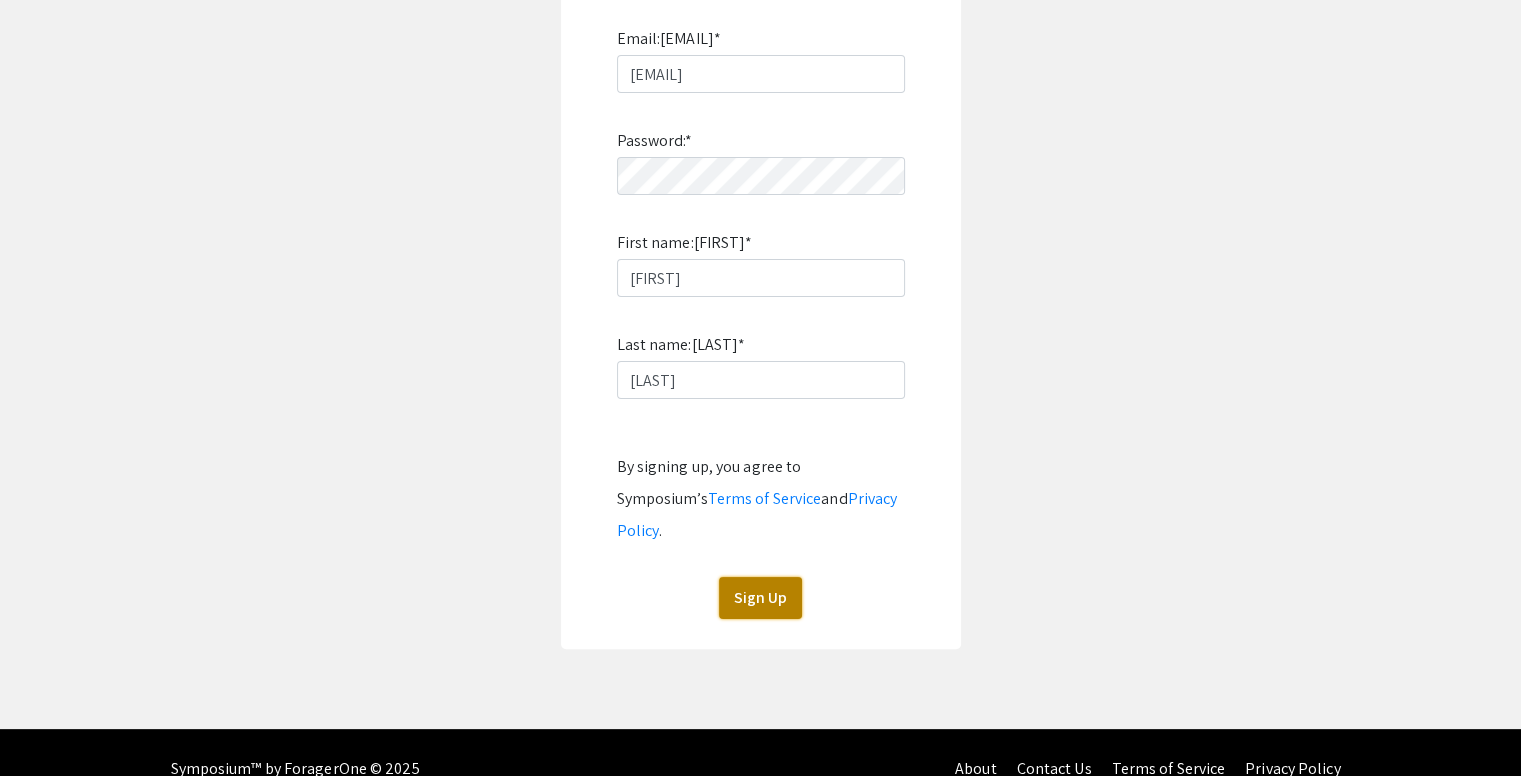 click on "Sign Up" at bounding box center [760, 598] 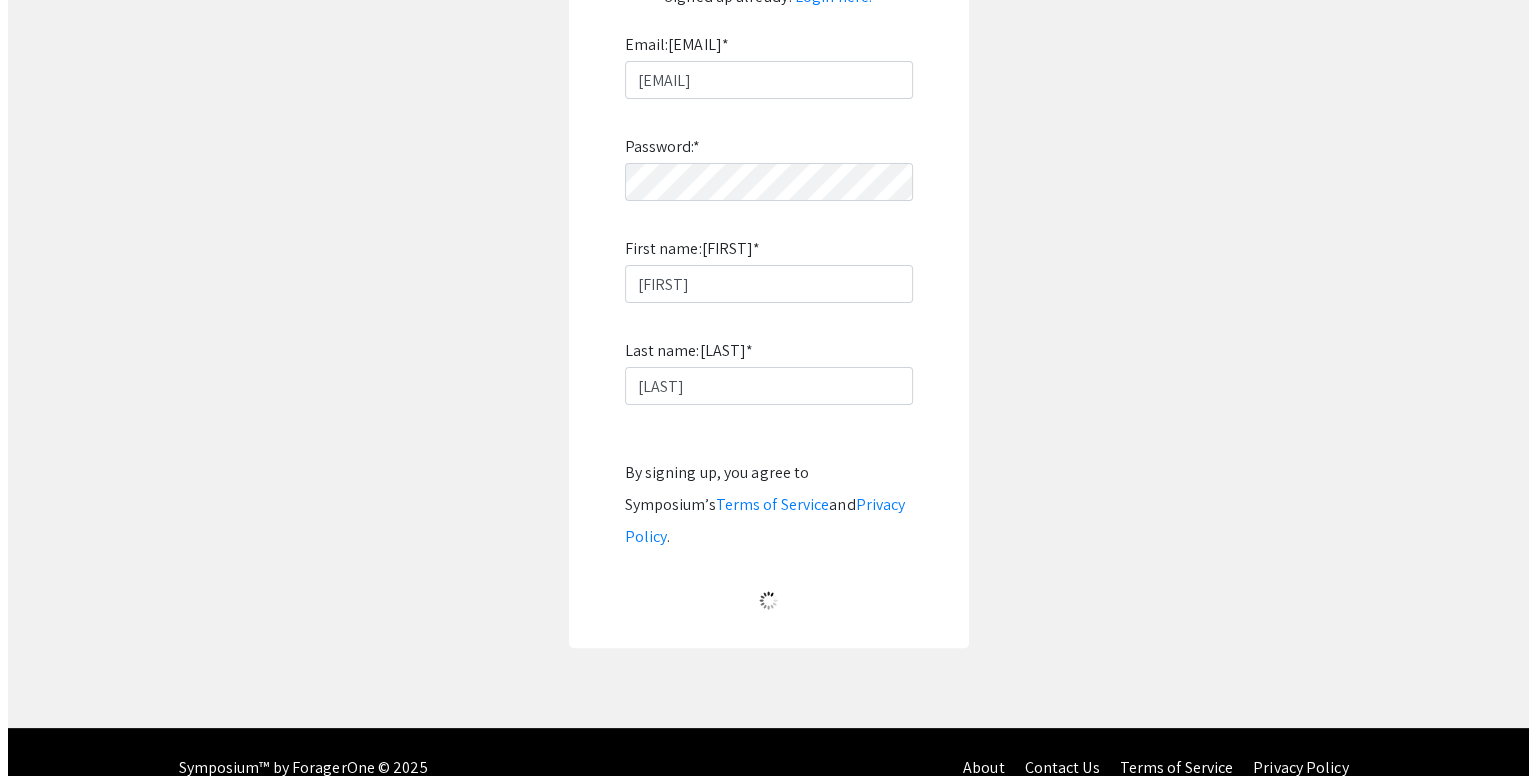scroll, scrollTop: 0, scrollLeft: 0, axis: both 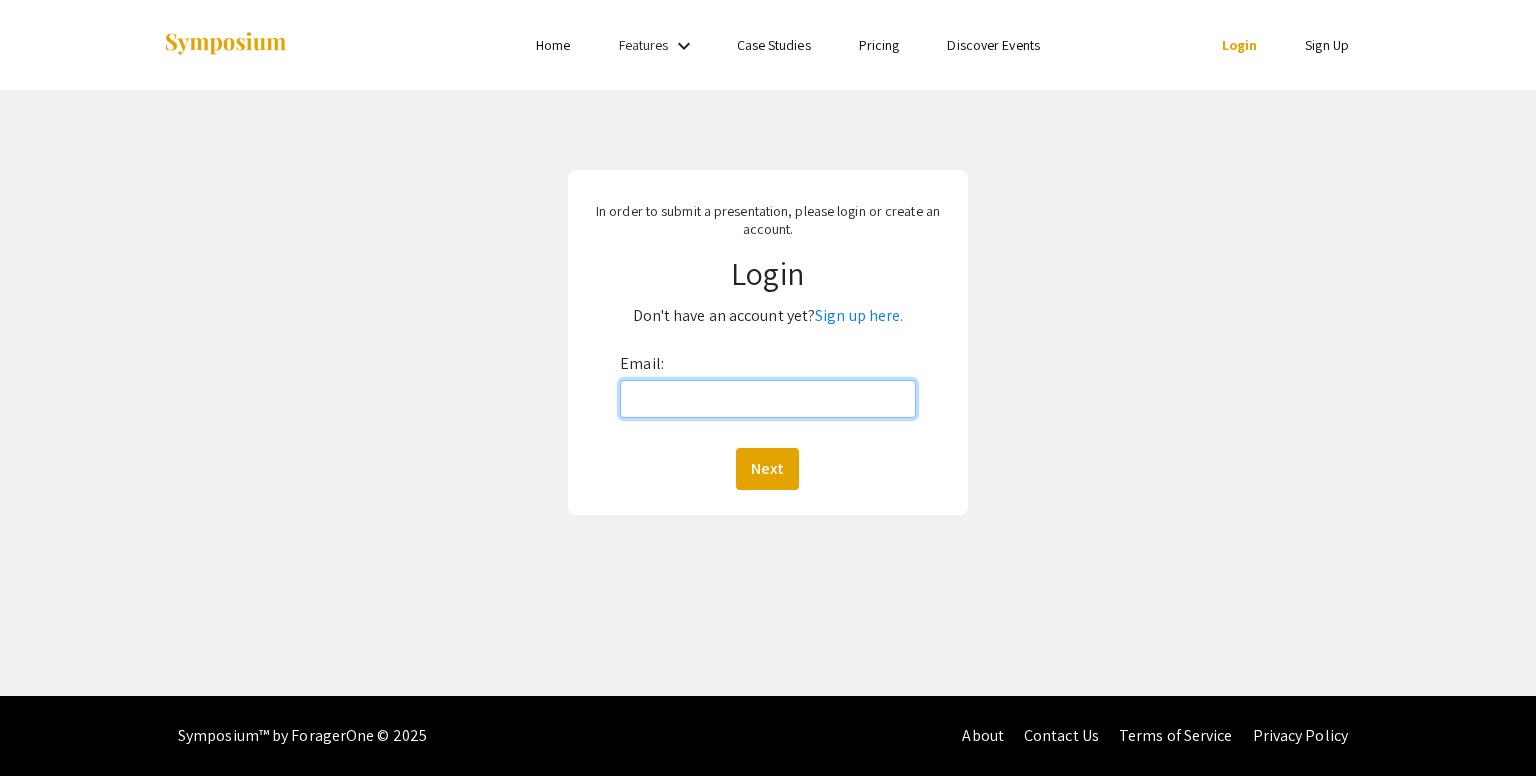 click on "Email:" at bounding box center (767, 399) 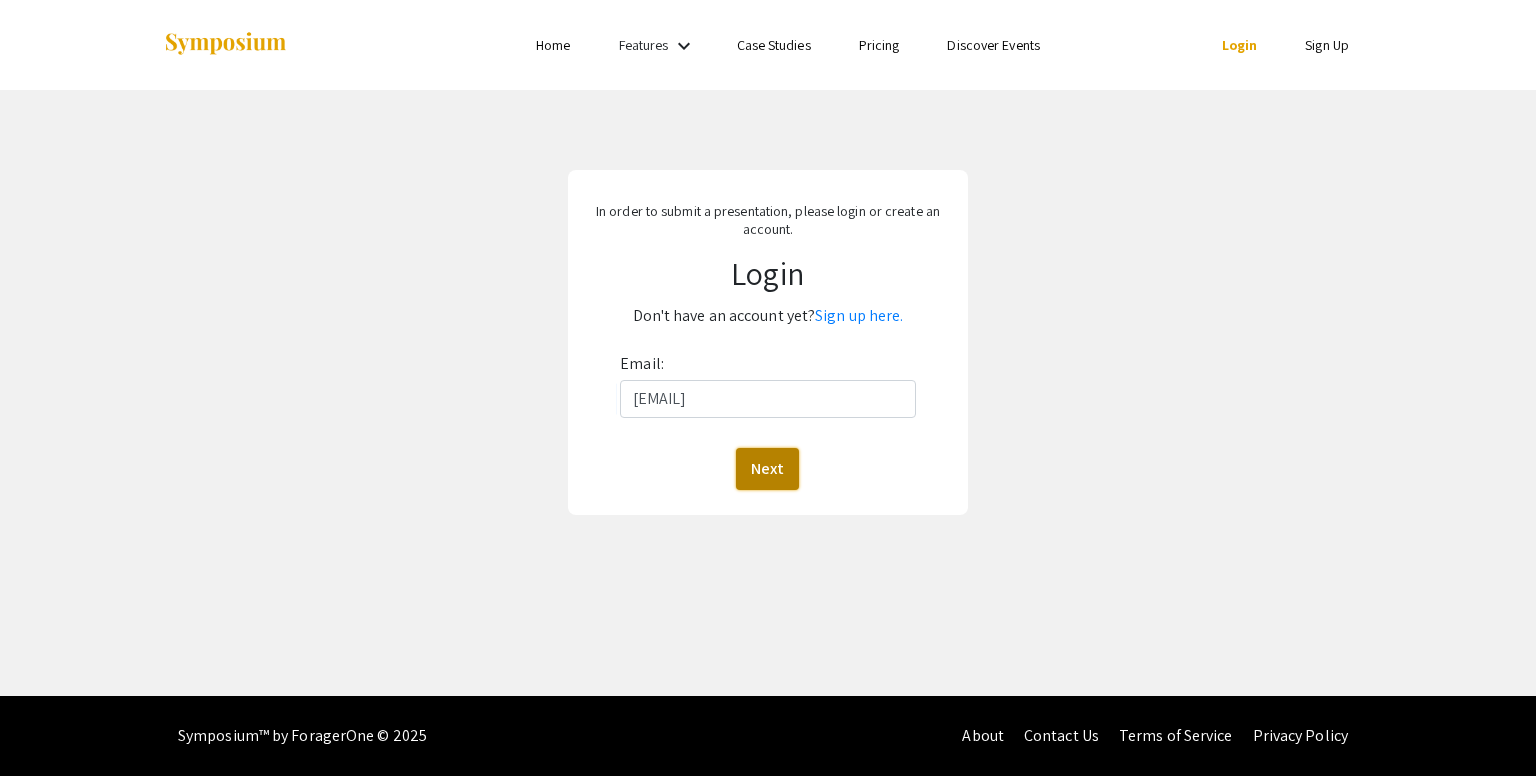 click on "Next" at bounding box center [767, 469] 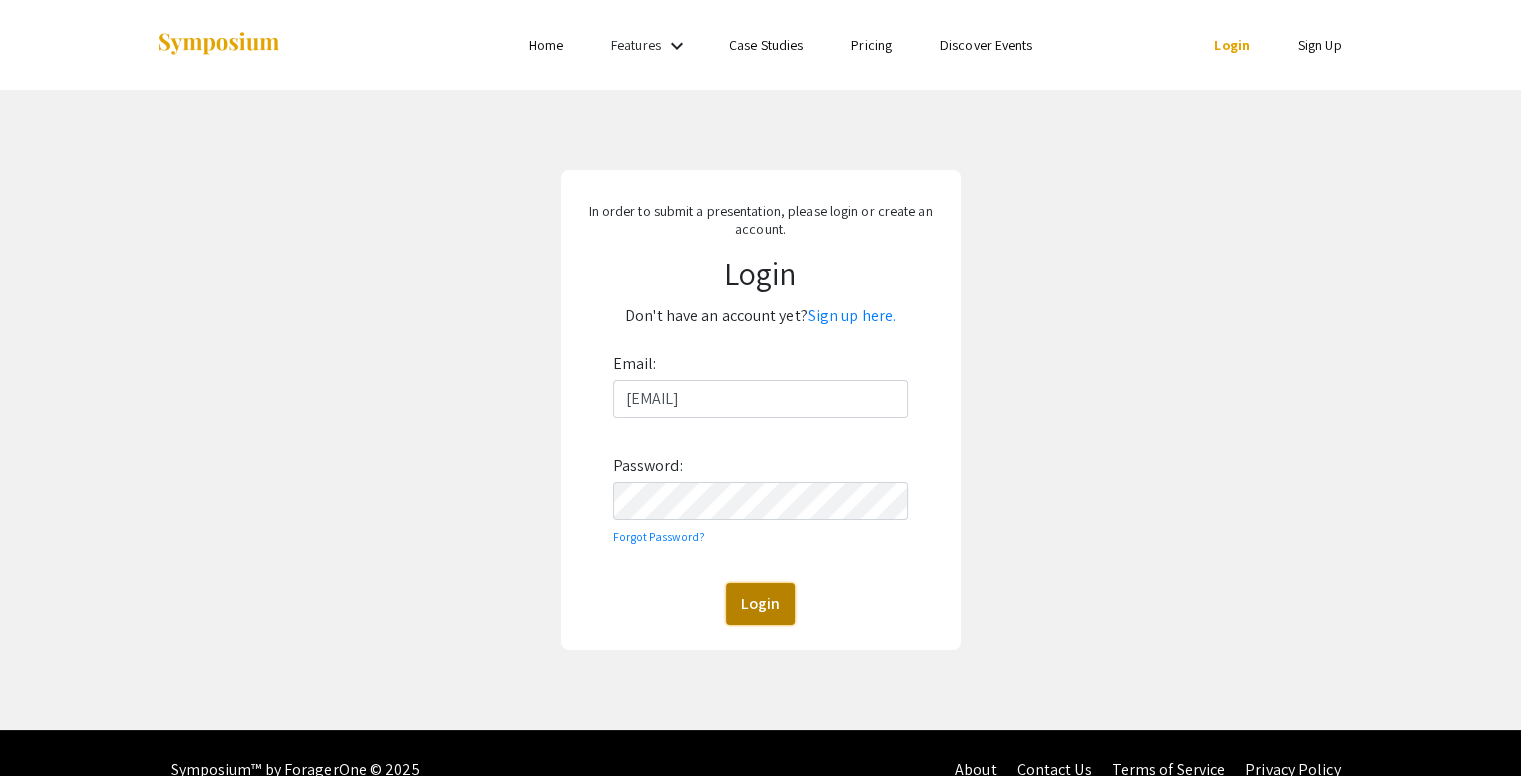 click on "Login" at bounding box center (760, 604) 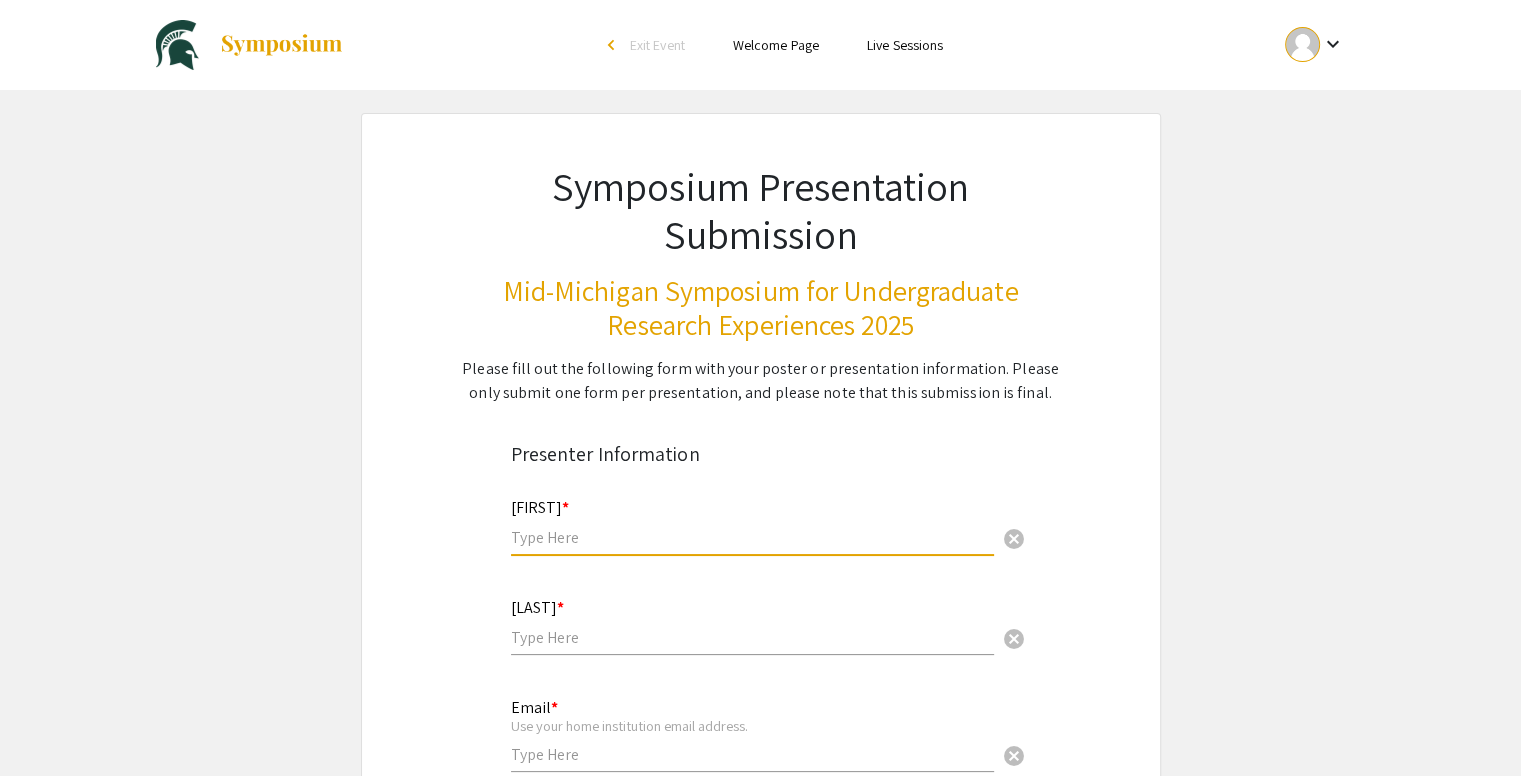 click at bounding box center [752, 537] 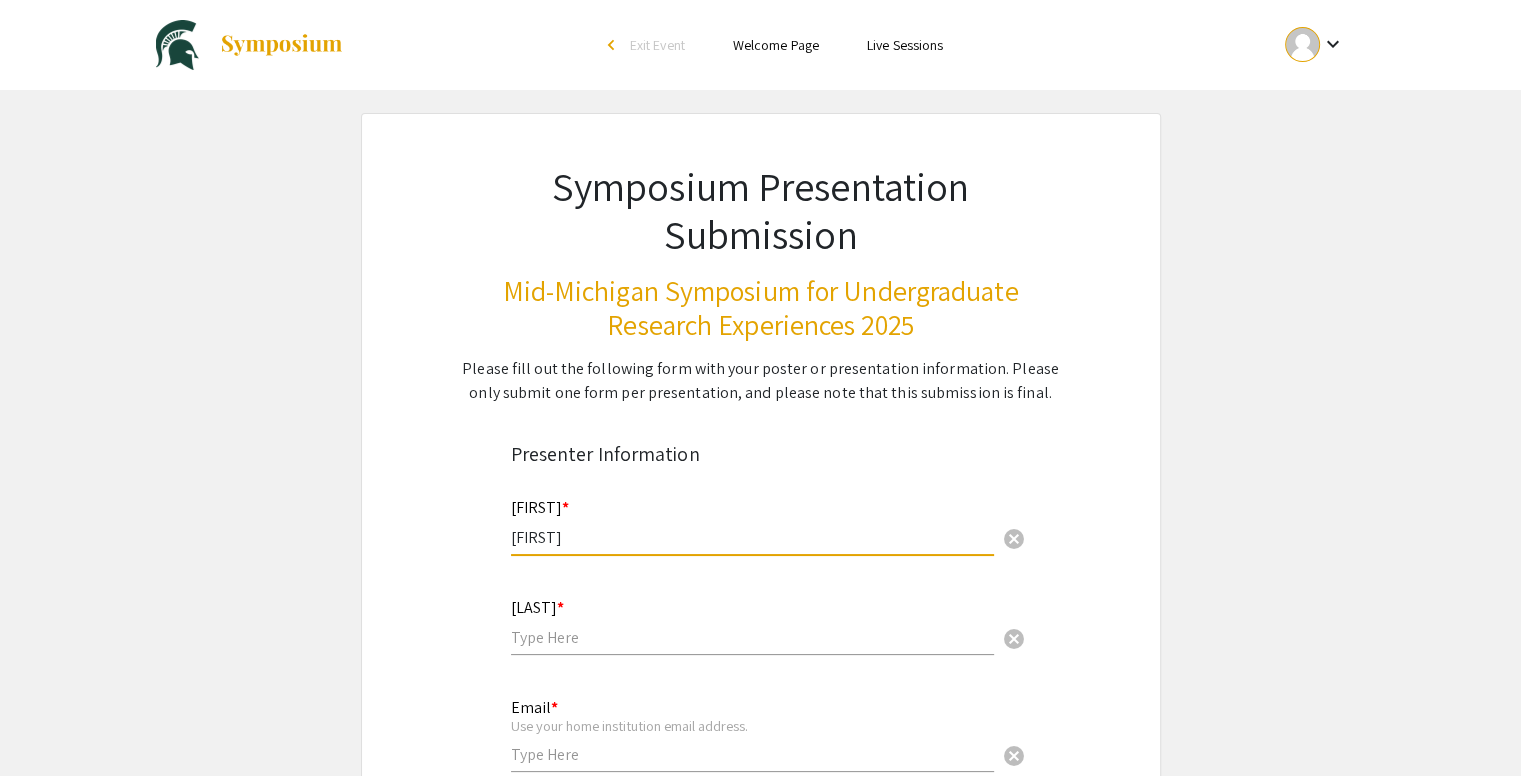 type on "Altayeb" 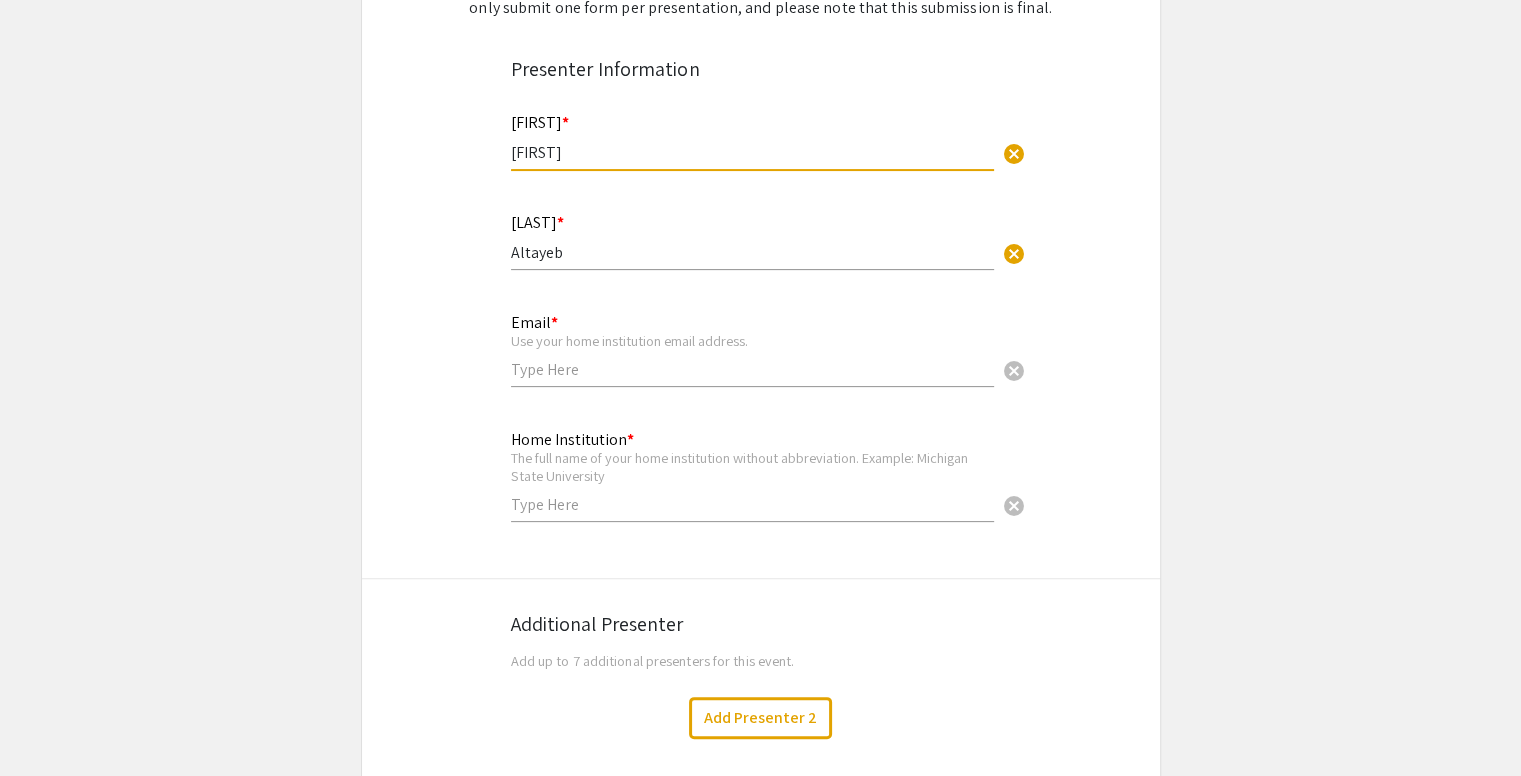 scroll, scrollTop: 404, scrollLeft: 0, axis: vertical 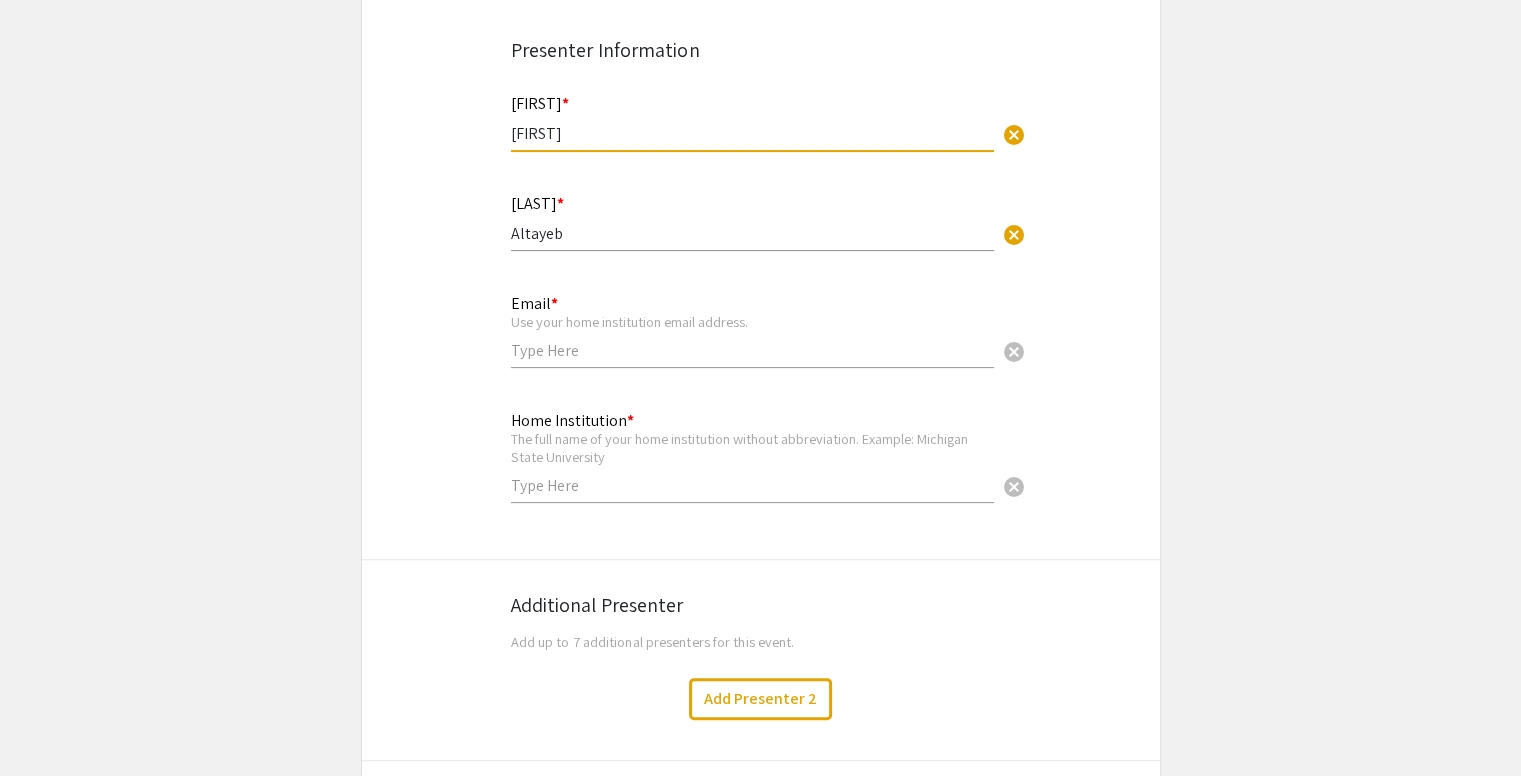 click at bounding box center (752, 350) 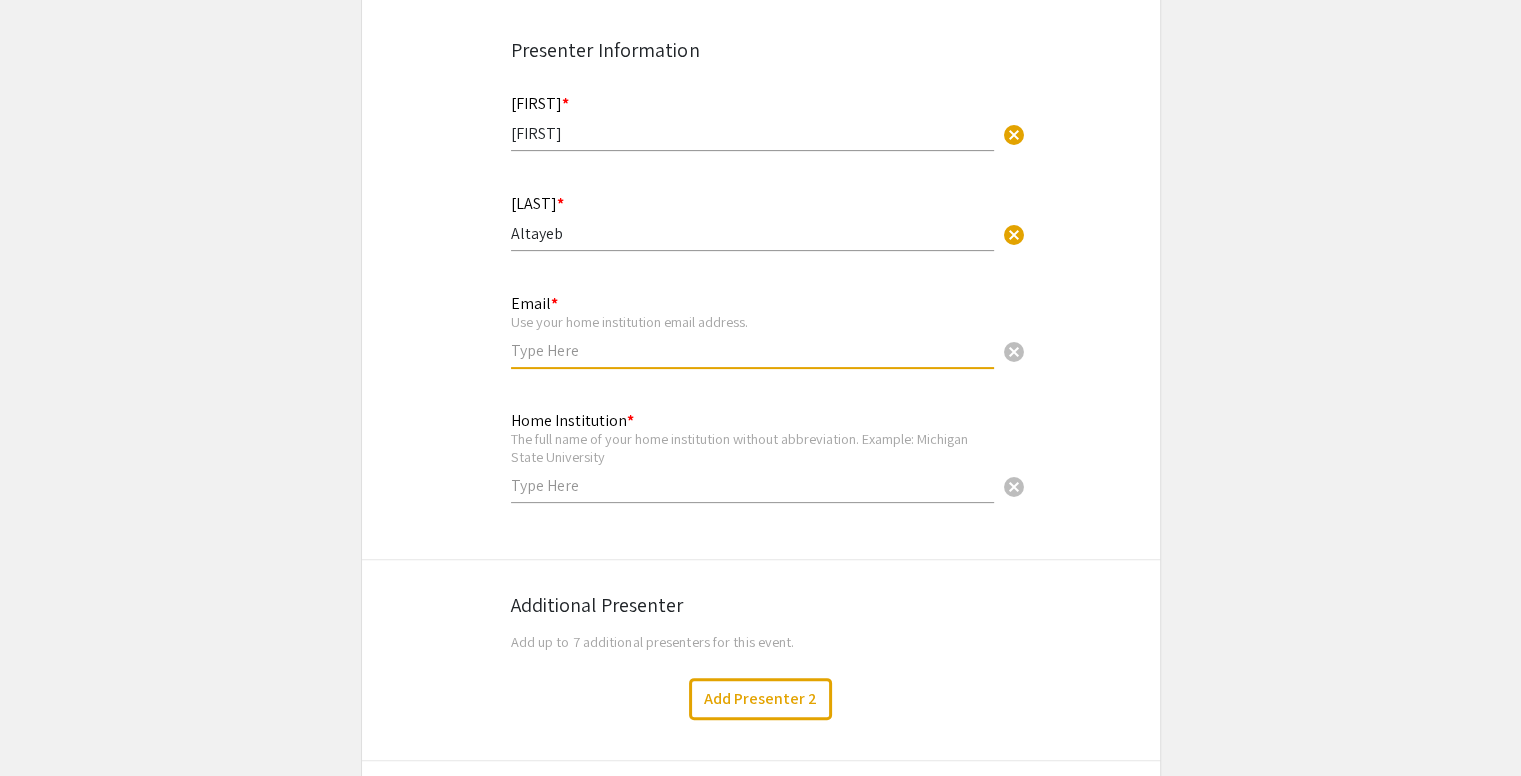 type on "[EMAIL]" 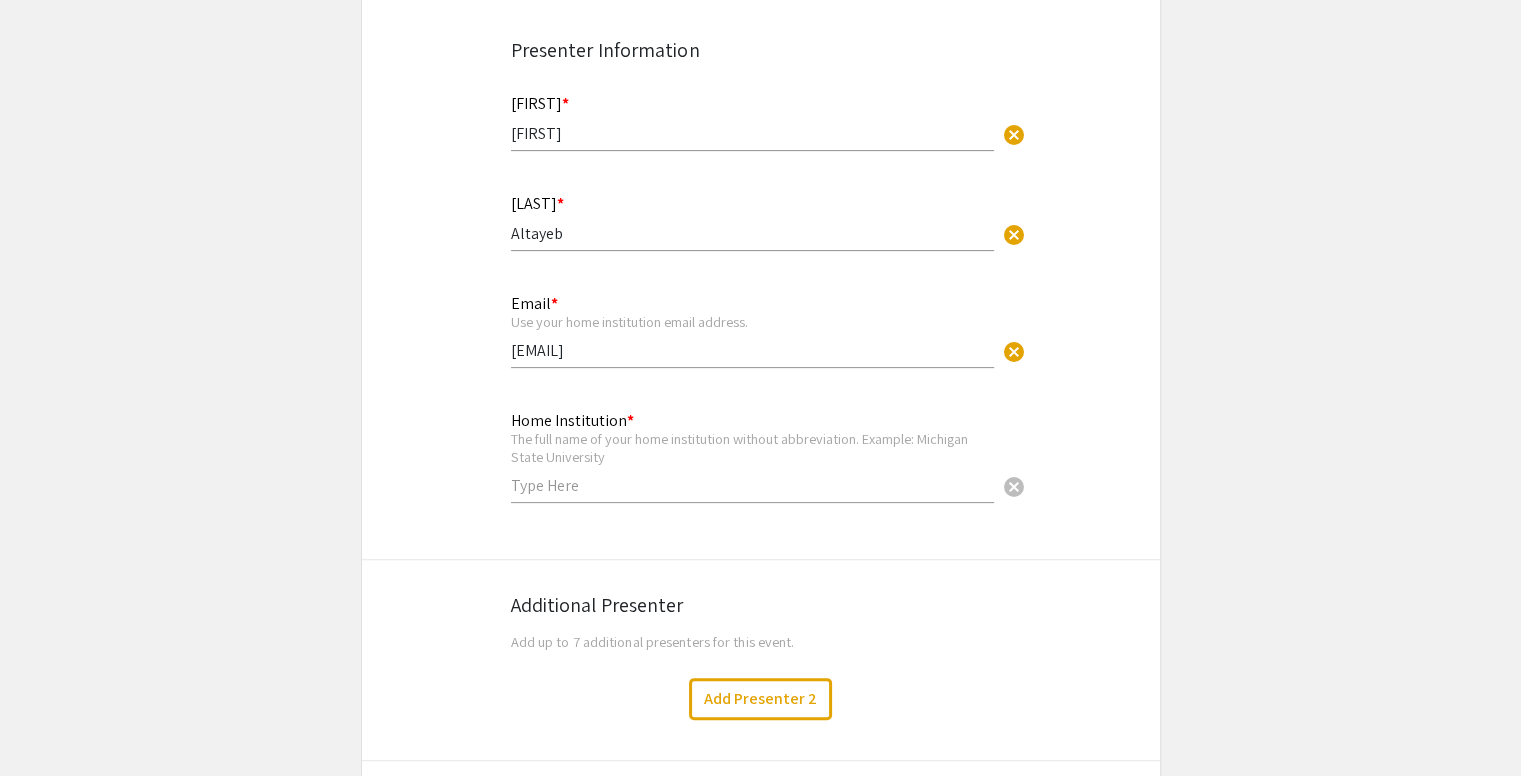 click on "Home Institution * The full name of your home institution without abbreviation. Example: Michigan State University cancel" at bounding box center [752, 447] 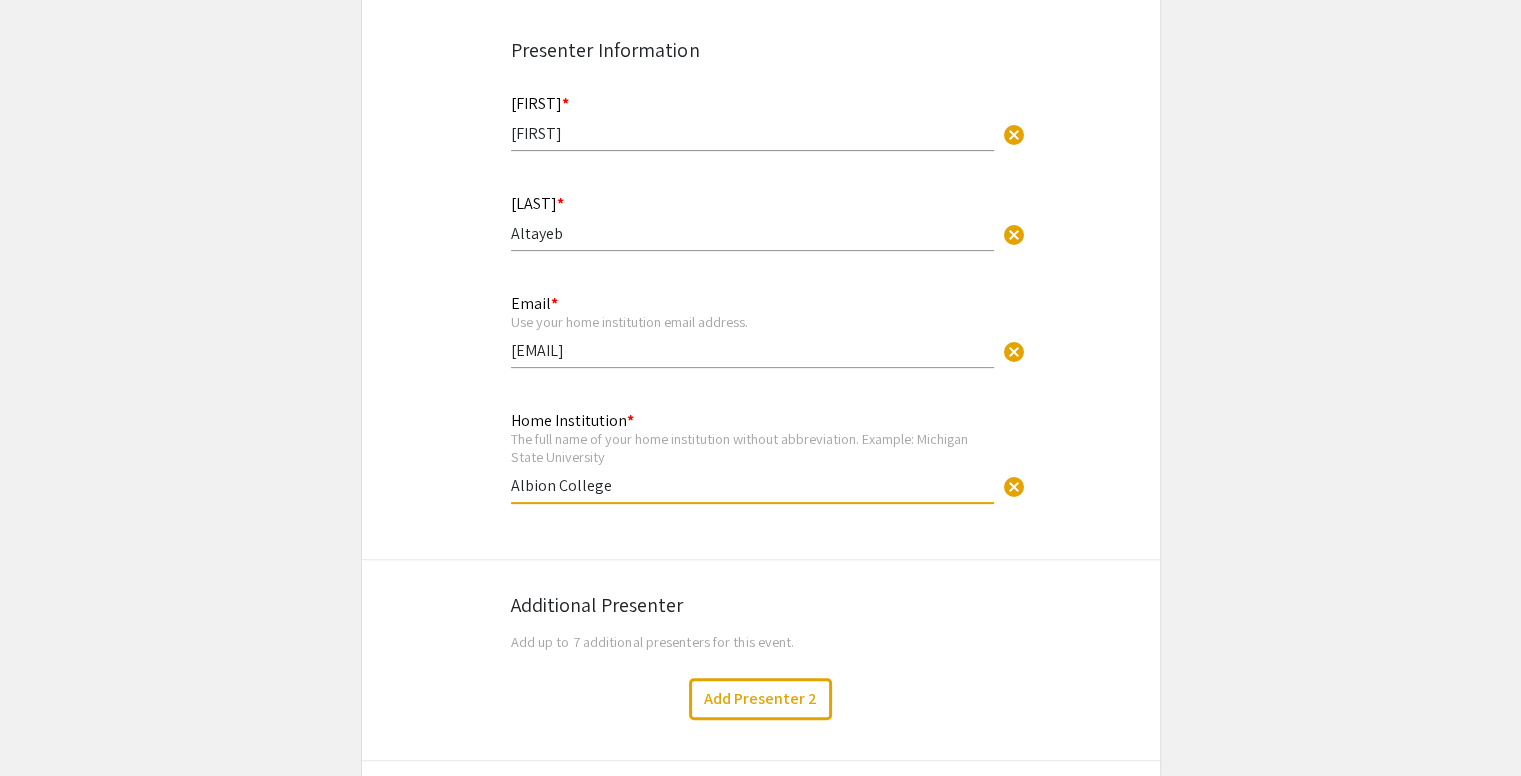 type on "Albion College" 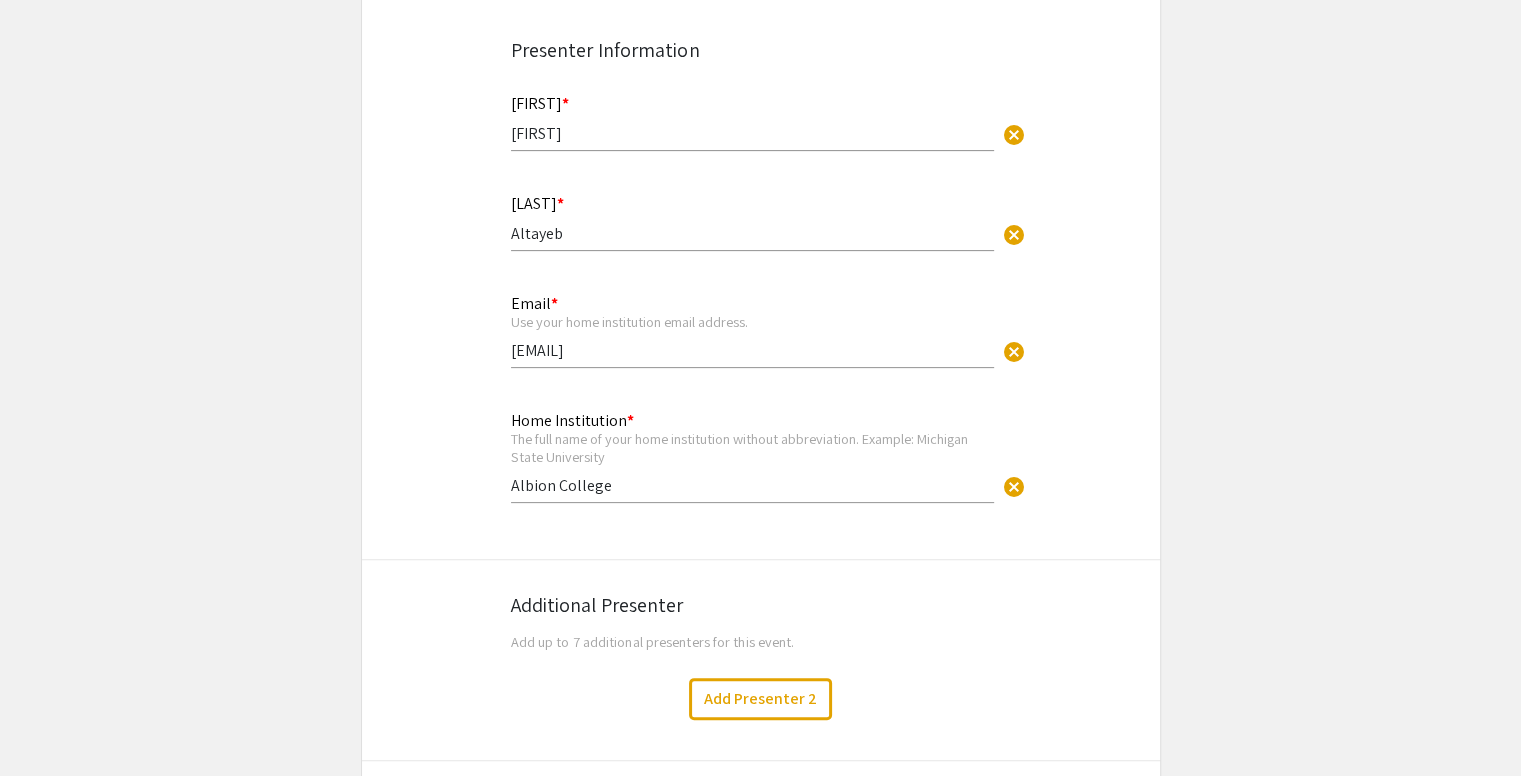 click on "Symposium Presentation Submission Mid-Michigan Symposium for Undergraduate Research Experiences 2025 Please fill out the following form with your poster or presentation information. Please only submit one form per presentation, and please note that this submission is final. Presenter Information First Name * Natalie cancel This field is required. Last Name * Altayeb cancel This field is required. Email * Use your home institution email address. na12@albion.edu cancel This field is required. Home Institution * The full name of your home institution without abbreviation. Example: Michigan State University Albion College cancel This field is required. Additional Presenter Add up to 7 additional presenters for this event. Add Presenter 2 Presentation Information Title * This field is required. Abstract or Description * Mentor * cancel This field is required. * help cancel *" at bounding box center [761, 1068] 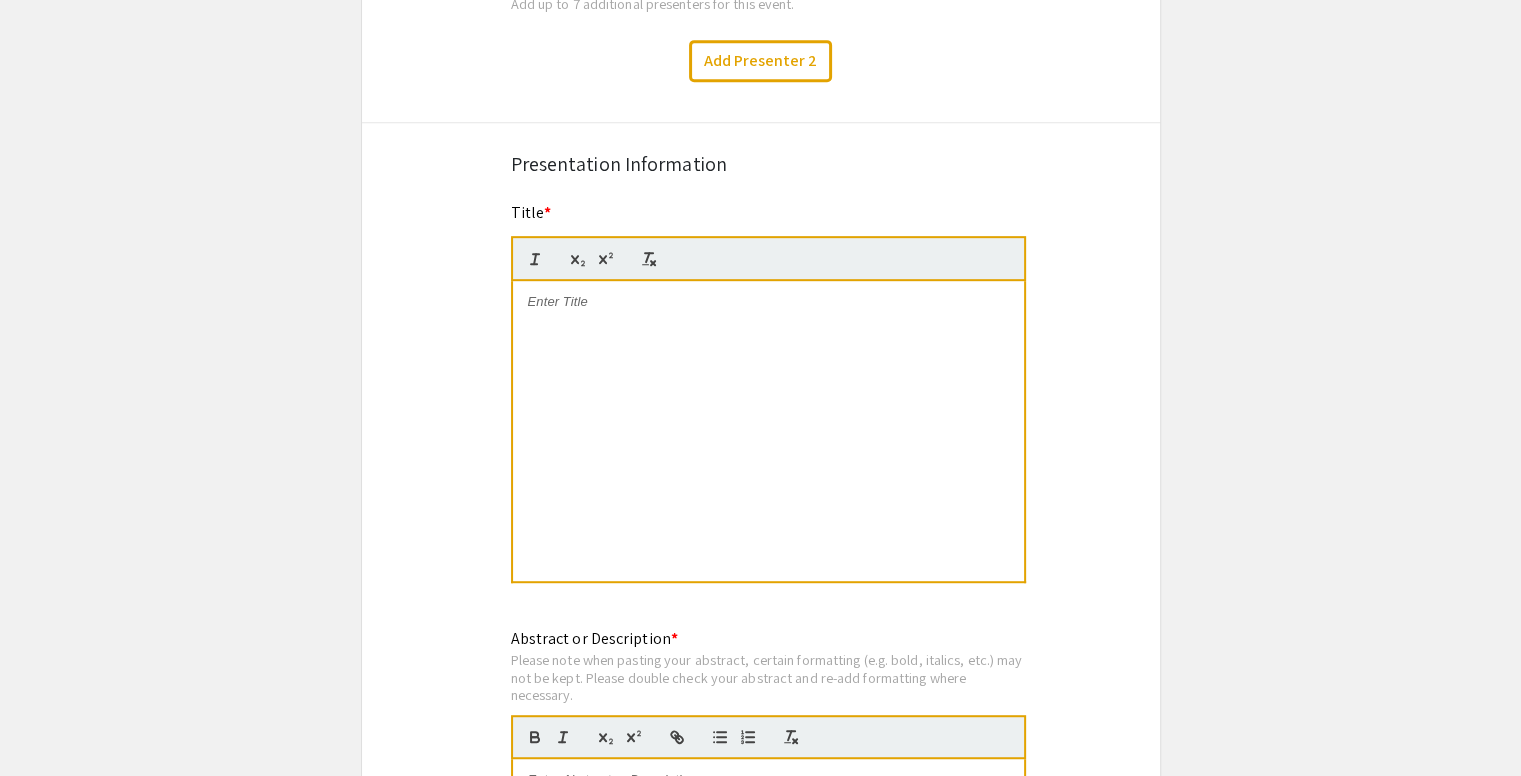 scroll, scrollTop: 1039, scrollLeft: 0, axis: vertical 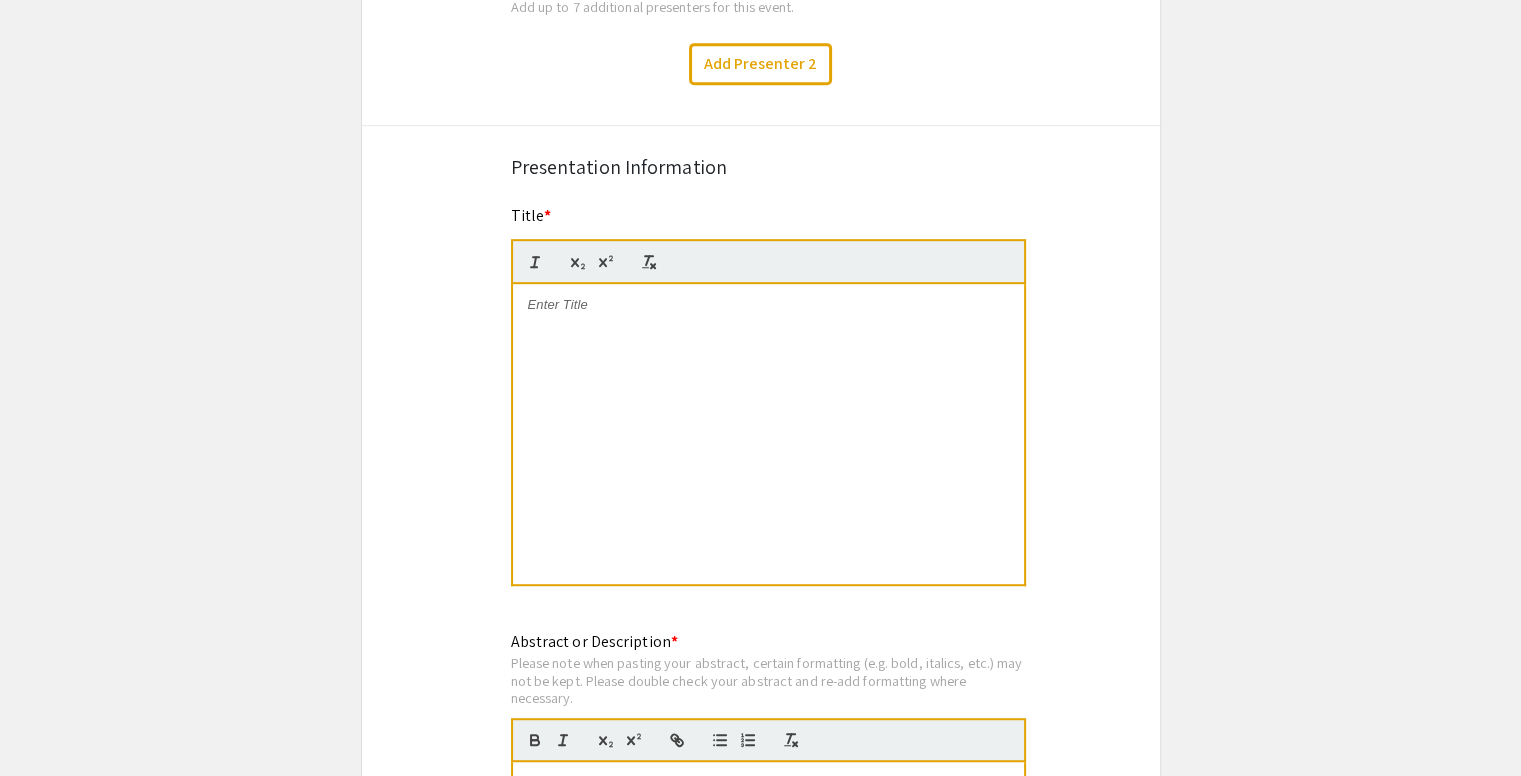 click at bounding box center [768, 434] 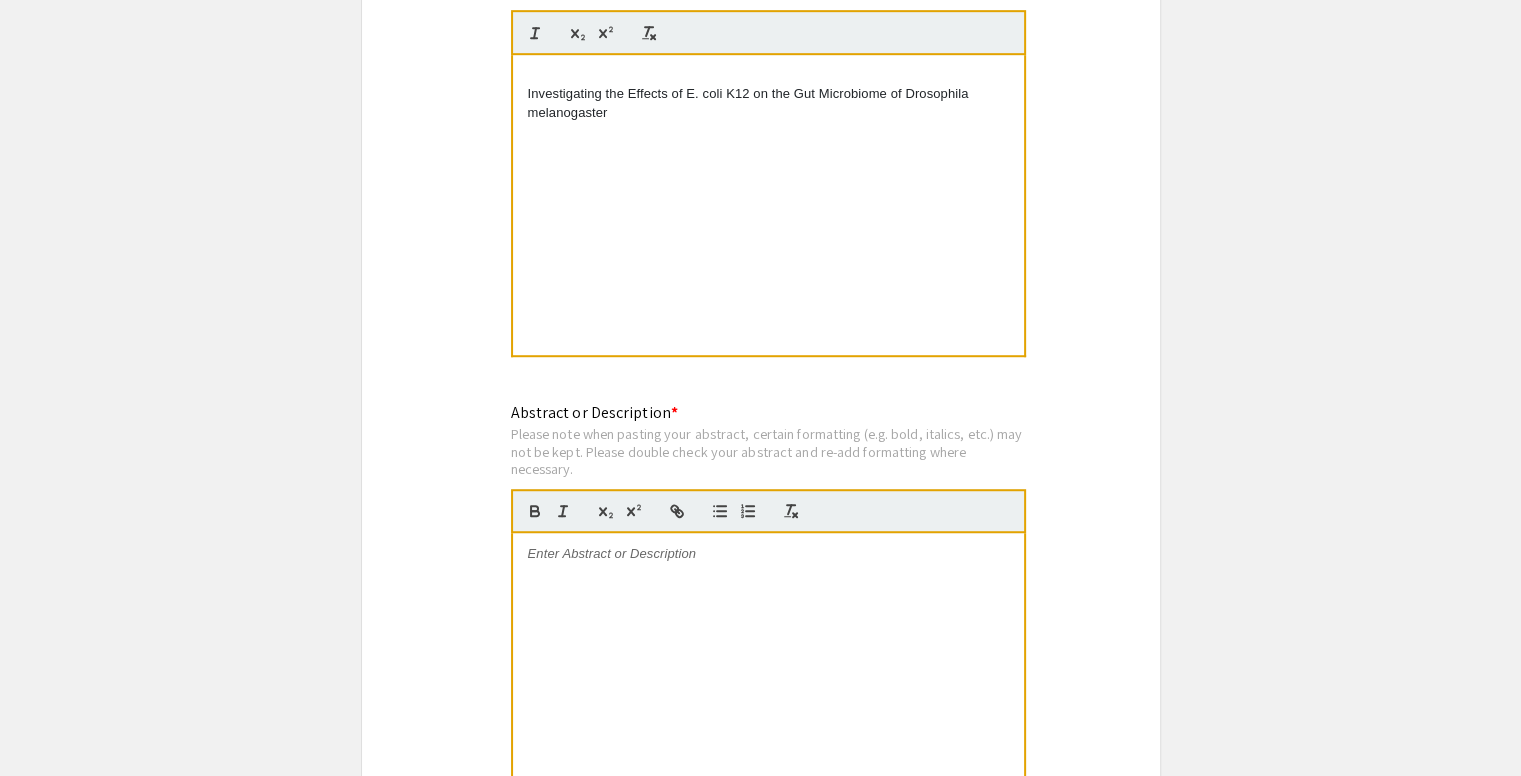 scroll, scrollTop: 1484, scrollLeft: 0, axis: vertical 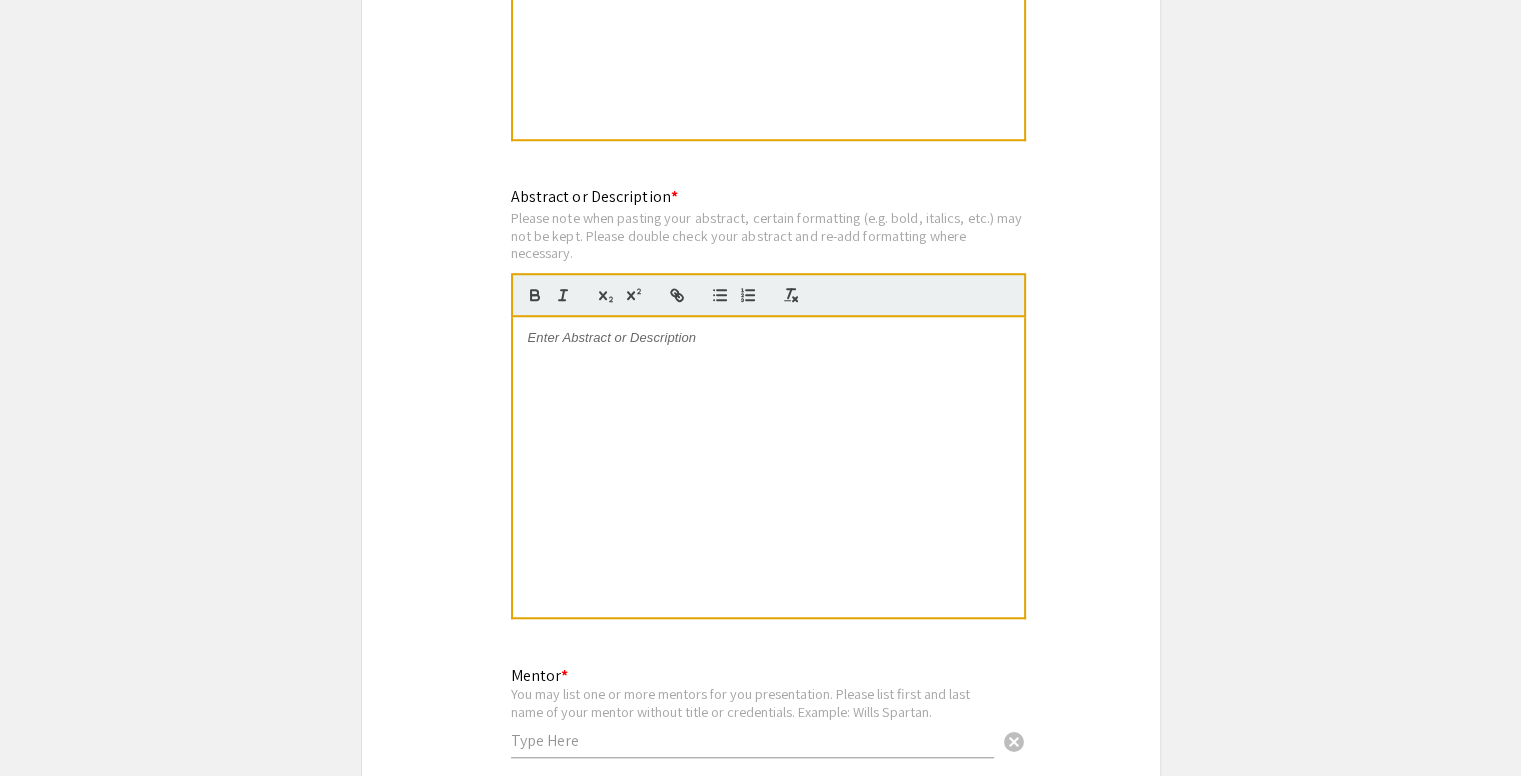 click at bounding box center [768, 467] 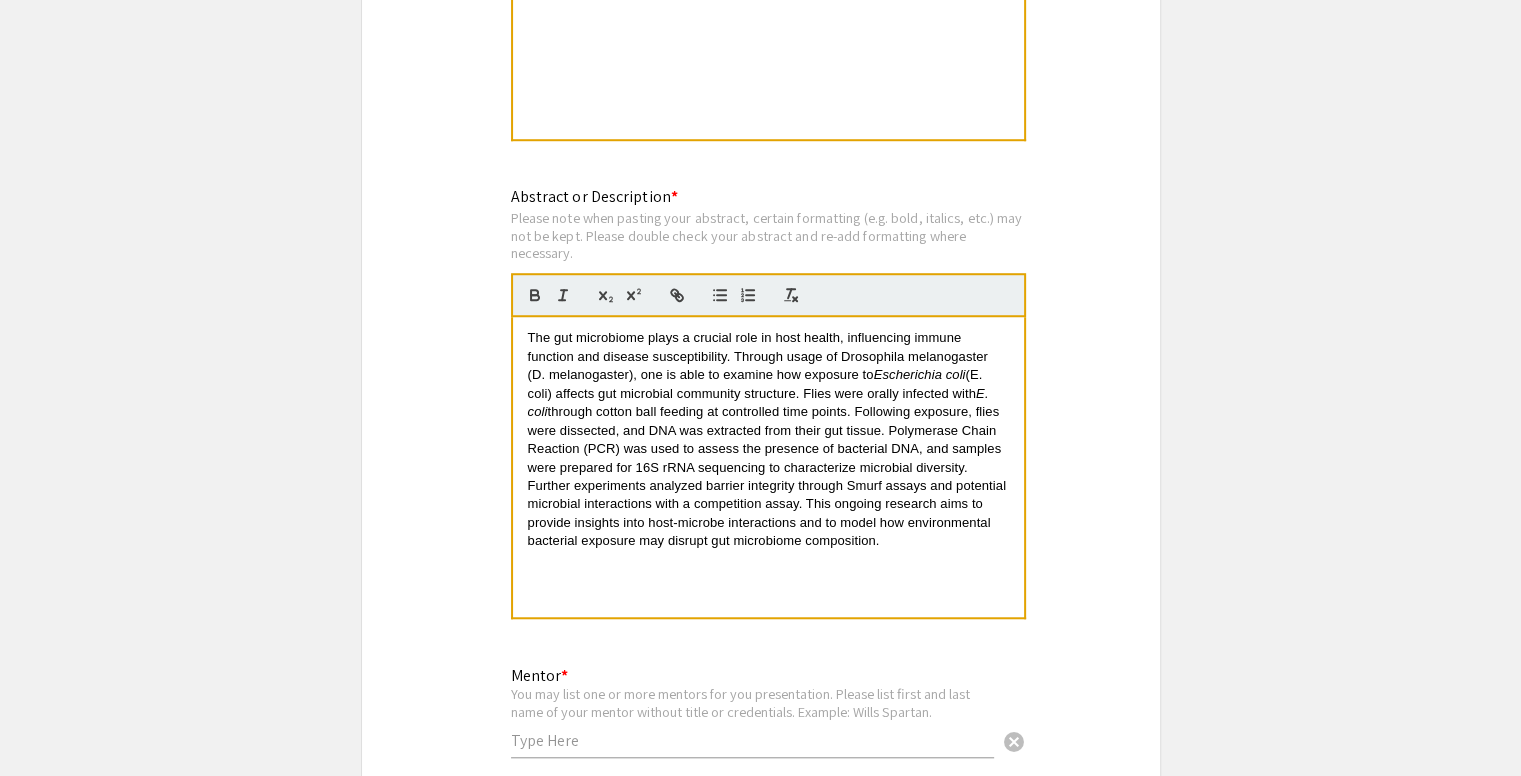 click on "Symposium Presentation Submission Mid-Michigan Symposium for Undergraduate Research Experiences 2025 Please fill out the following form with your poster or presentation information. Please only submit one form per presentation, and please note that this submission is final. Presenter Information First Name * Natalie cancel This field is required. Last Name * Altayeb cancel This field is required. Email * Use your home institution email address. na12@albion.edu cancel This field is required. Home Institution * The full name of your home institution without abbreviation. Example: Michigan State University Albion College cancel This field is required. Additional Presenter Add up to 7 additional presenters for this event. Add Presenter 2 Presentation Information Title * Investigating the Effects of E. coli K12 on the Gut Microbiome of Drosophila melanogaster This field is required. Abstract or Description *" at bounding box center (760, -12) 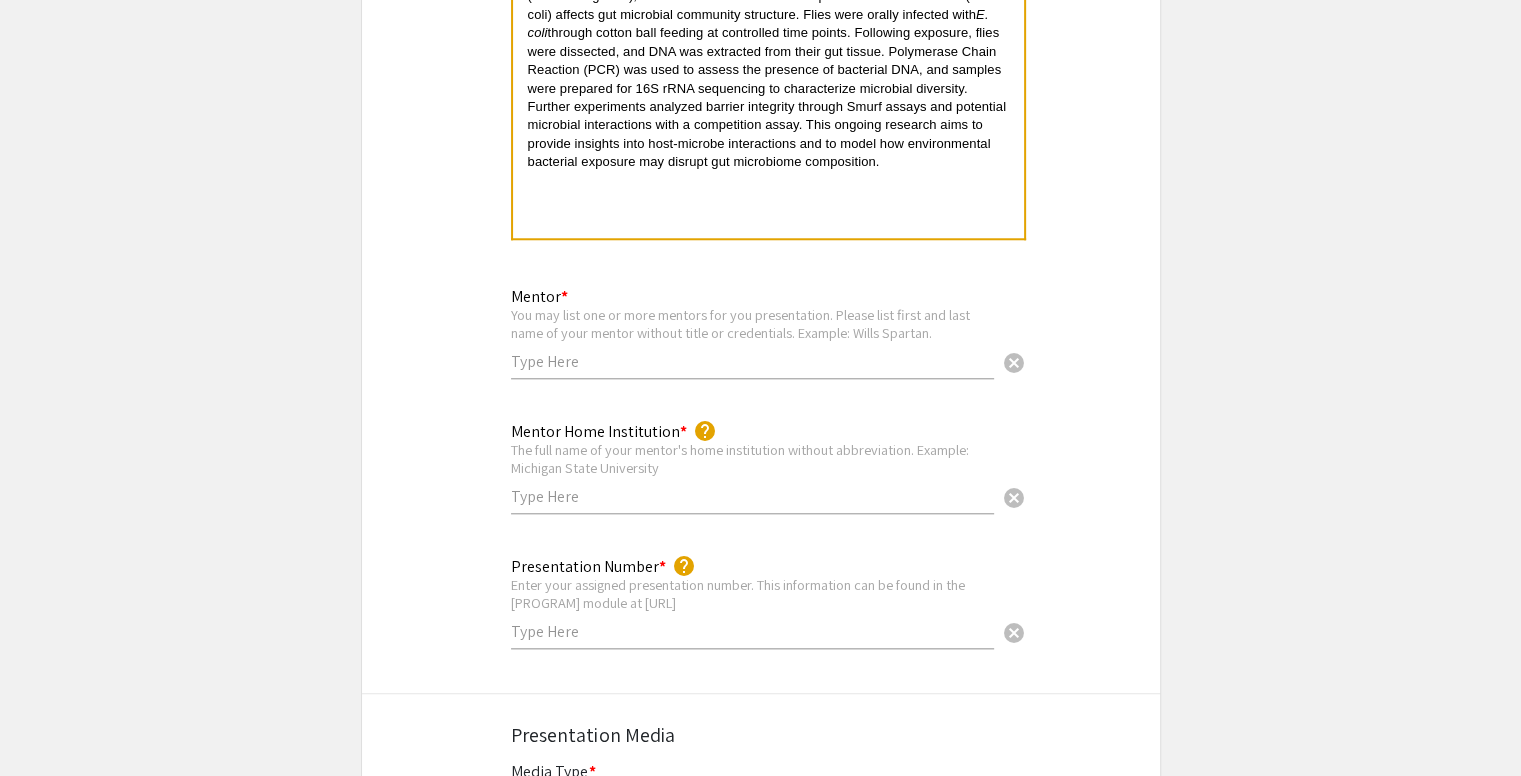 scroll, scrollTop: 1873, scrollLeft: 0, axis: vertical 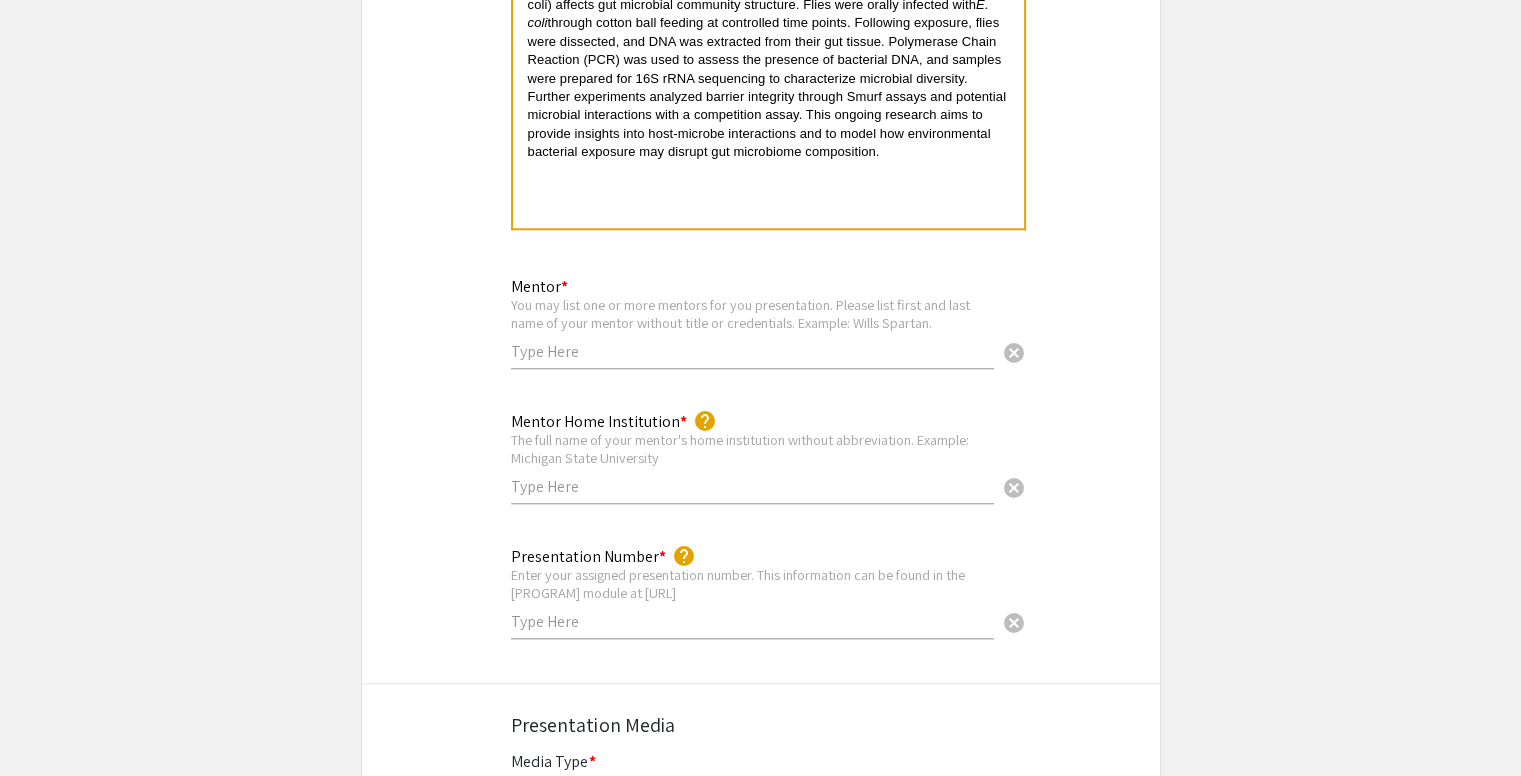 click at bounding box center [752, 351] 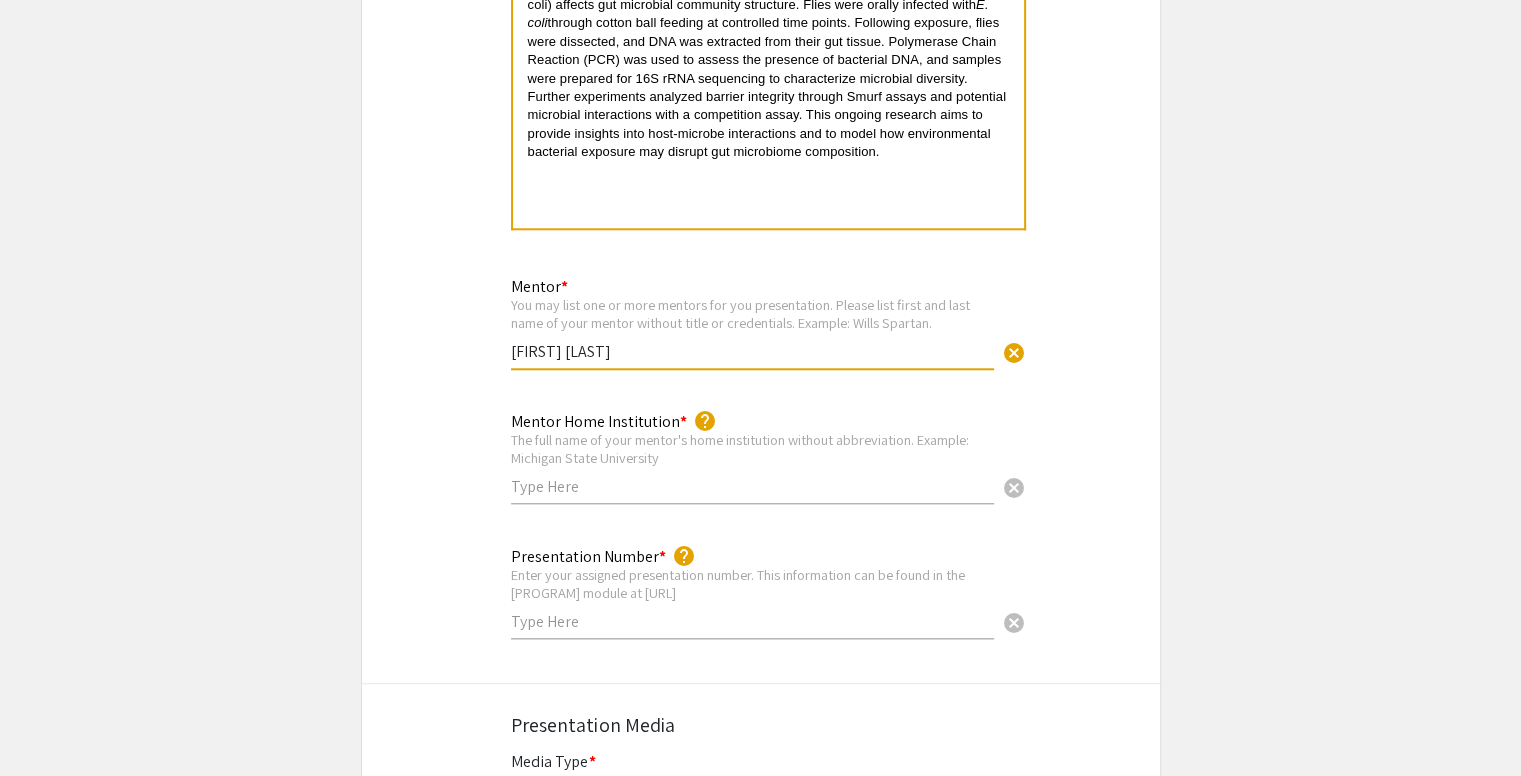 type on "[FIRST] [LAST]" 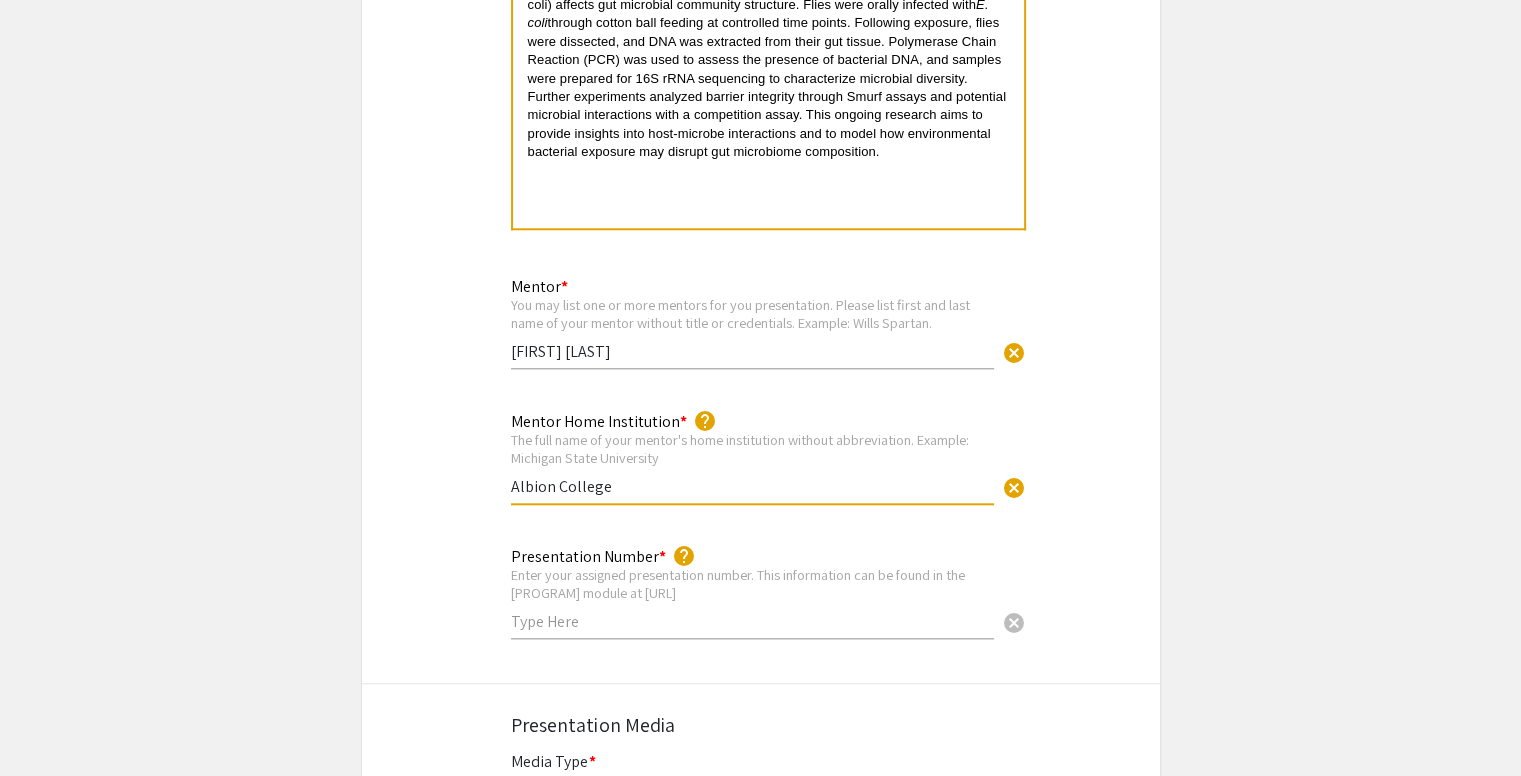 type on "Albion College" 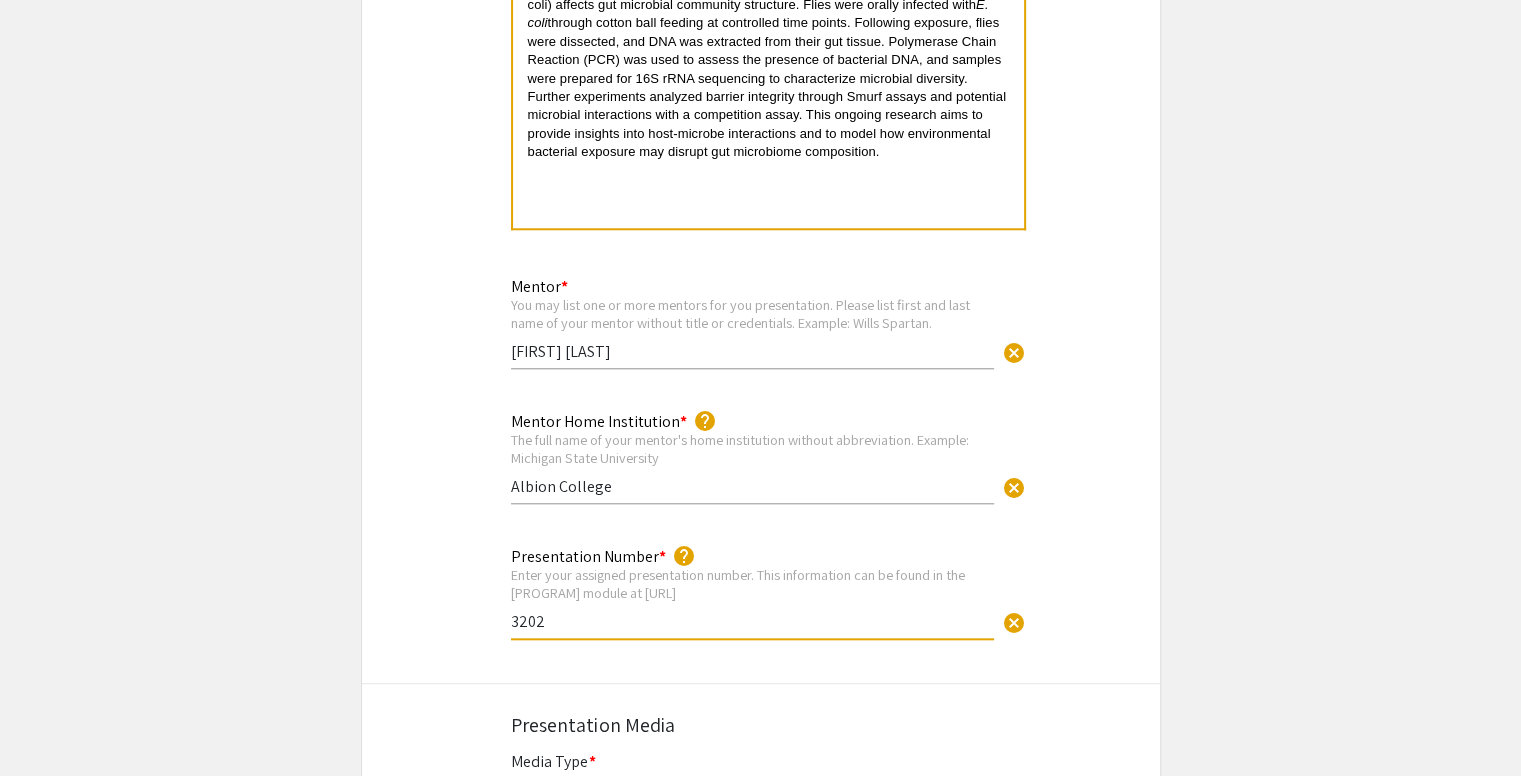 type on "3202" 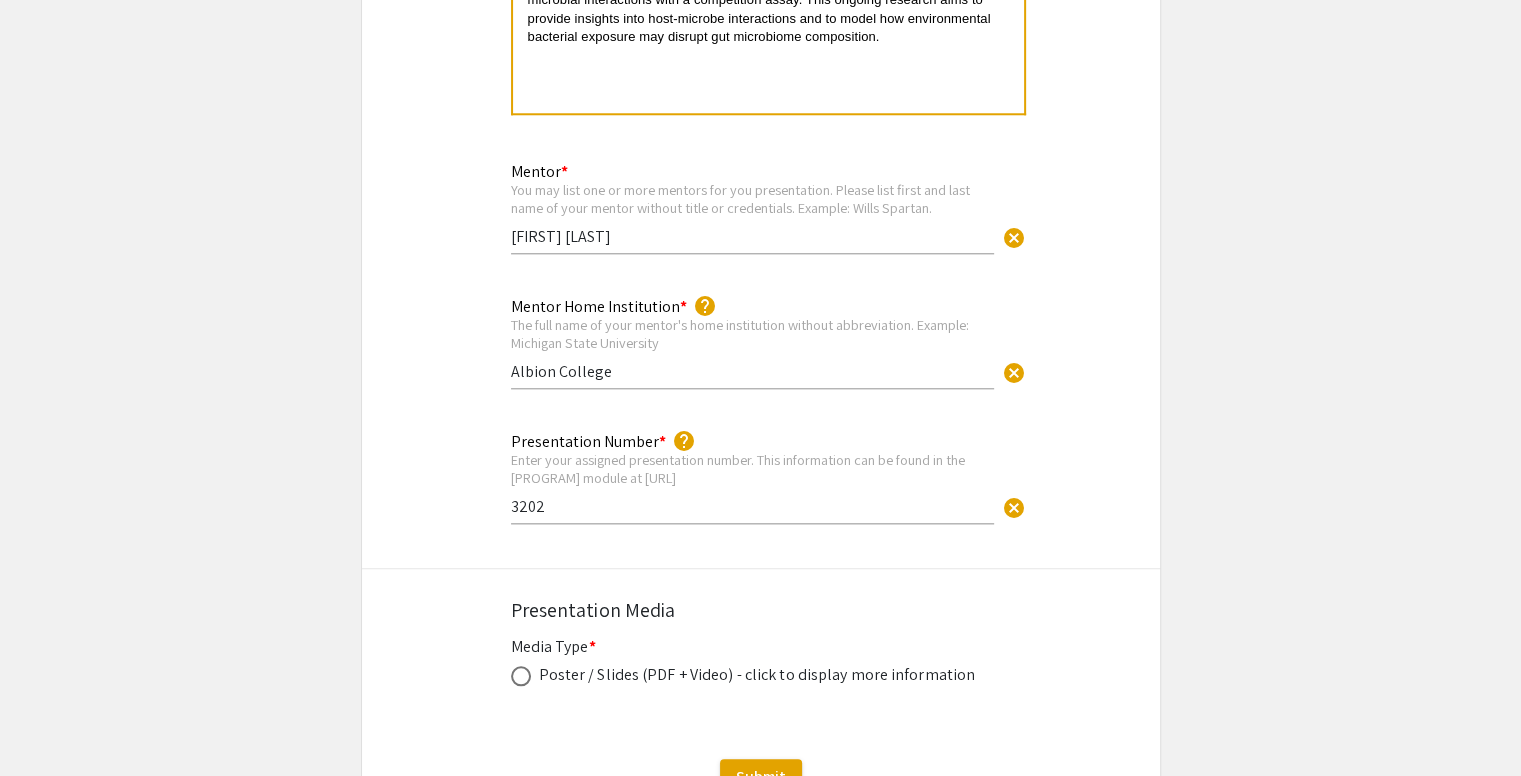 scroll, scrollTop: 2153, scrollLeft: 0, axis: vertical 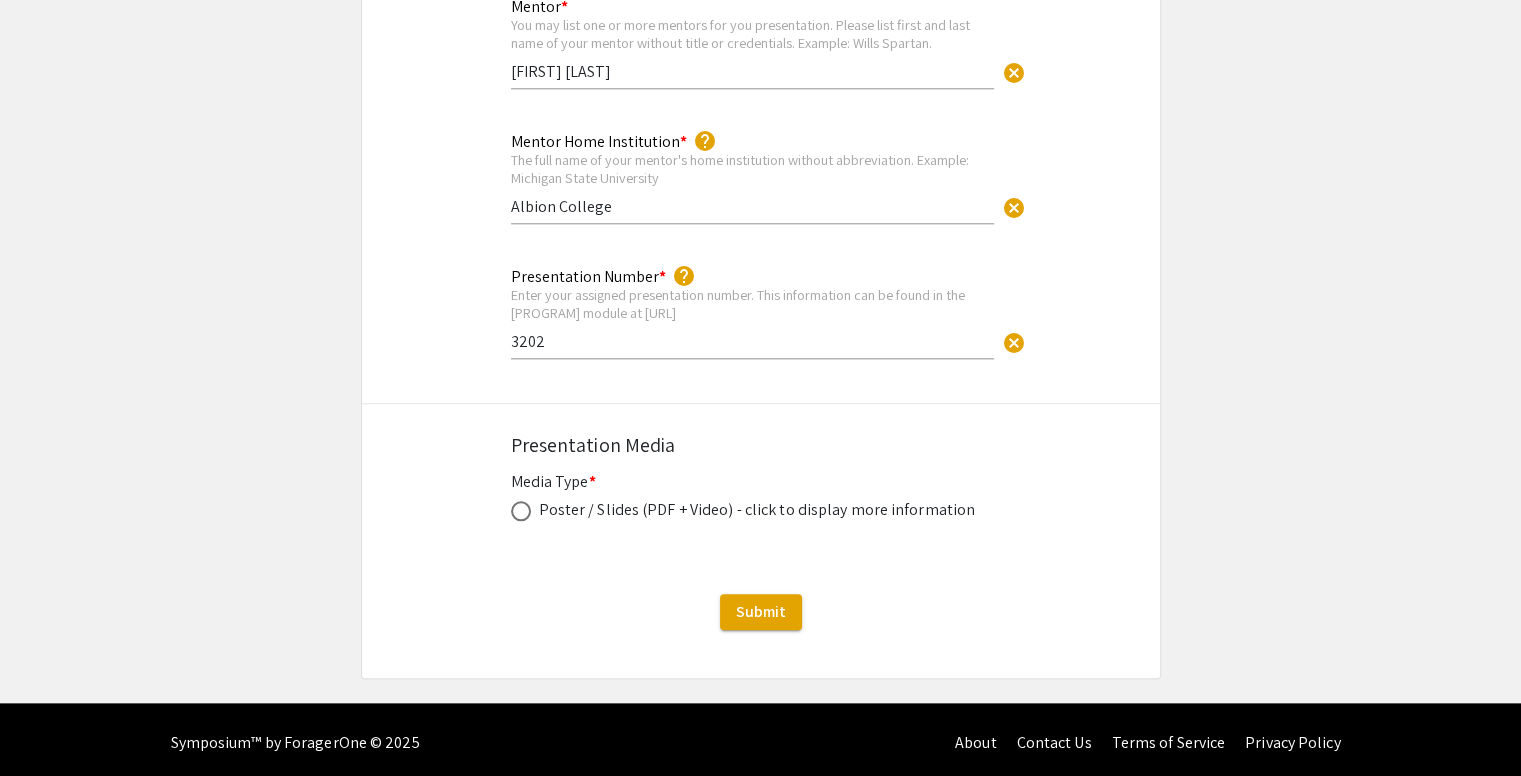click at bounding box center (521, 511) 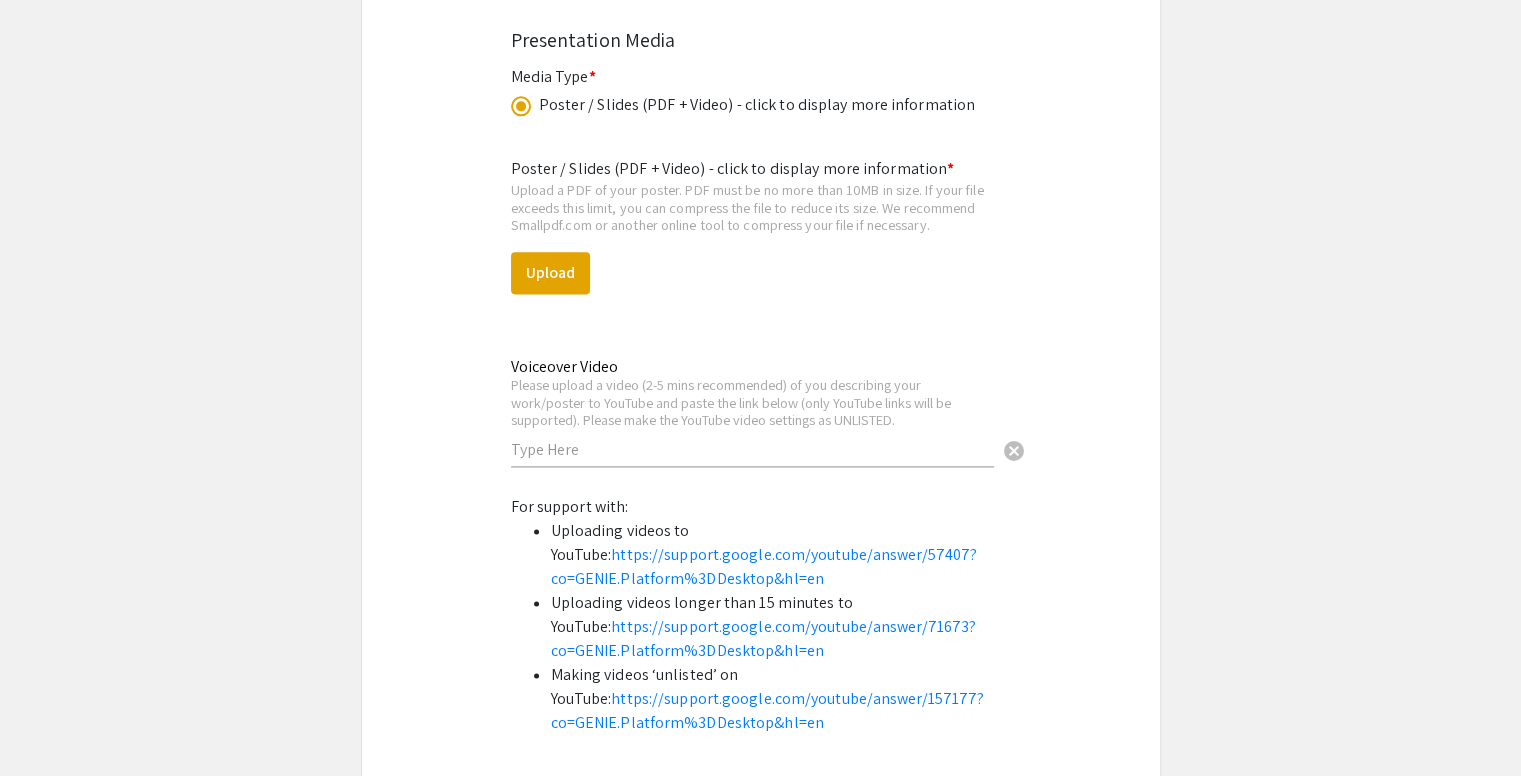 scroll, scrollTop: 2557, scrollLeft: 0, axis: vertical 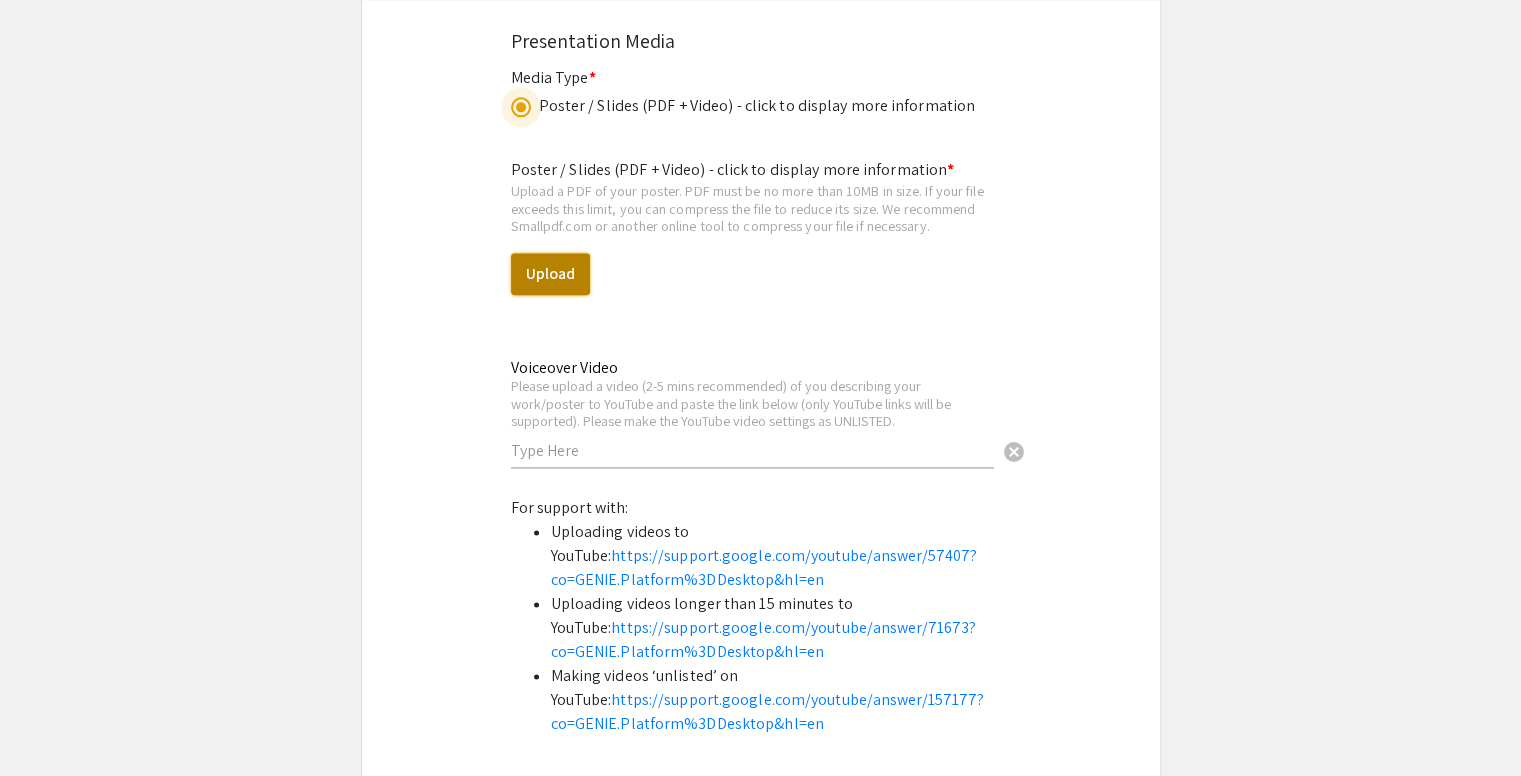 click on "Upload" at bounding box center (550, 274) 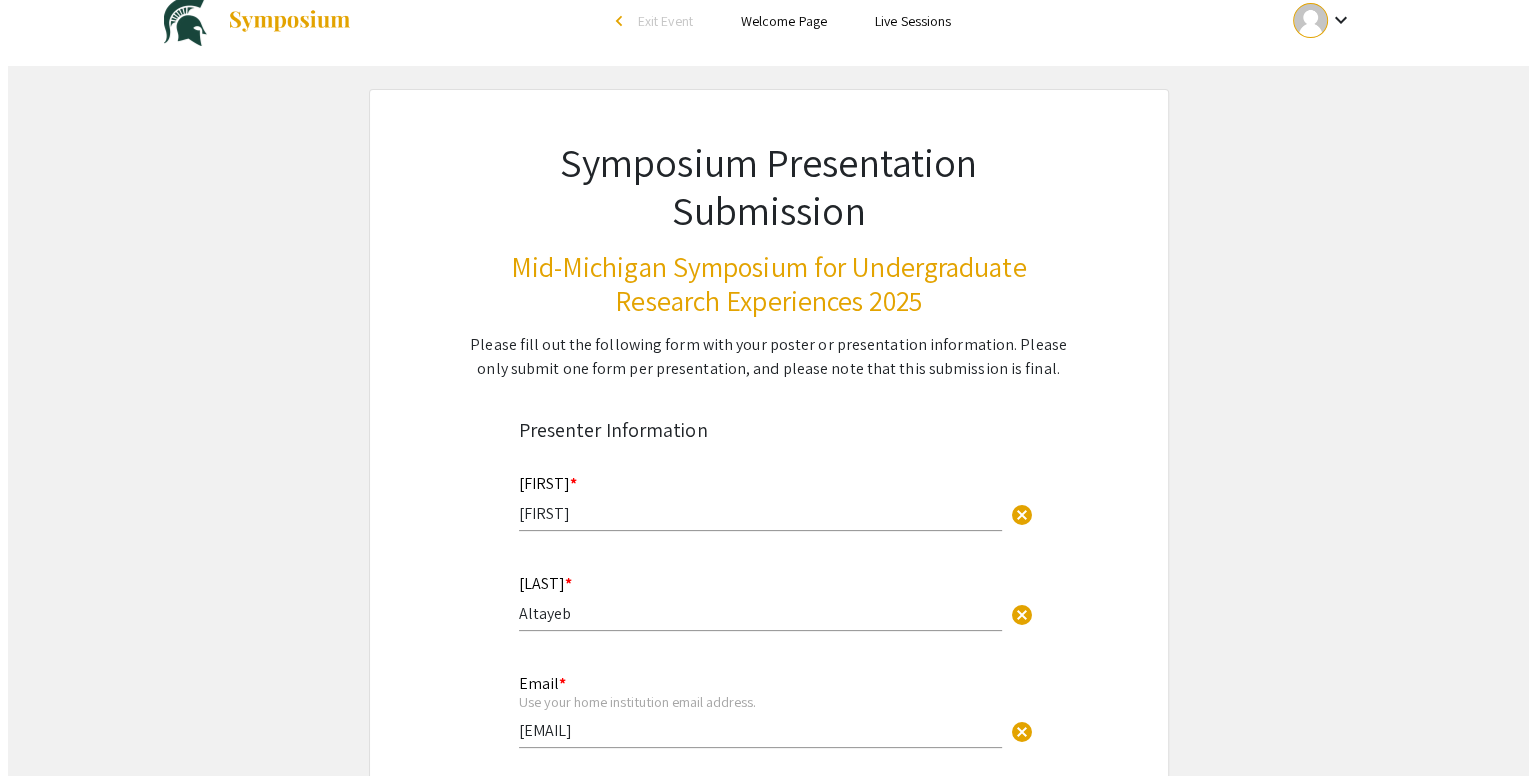 scroll, scrollTop: 0, scrollLeft: 0, axis: both 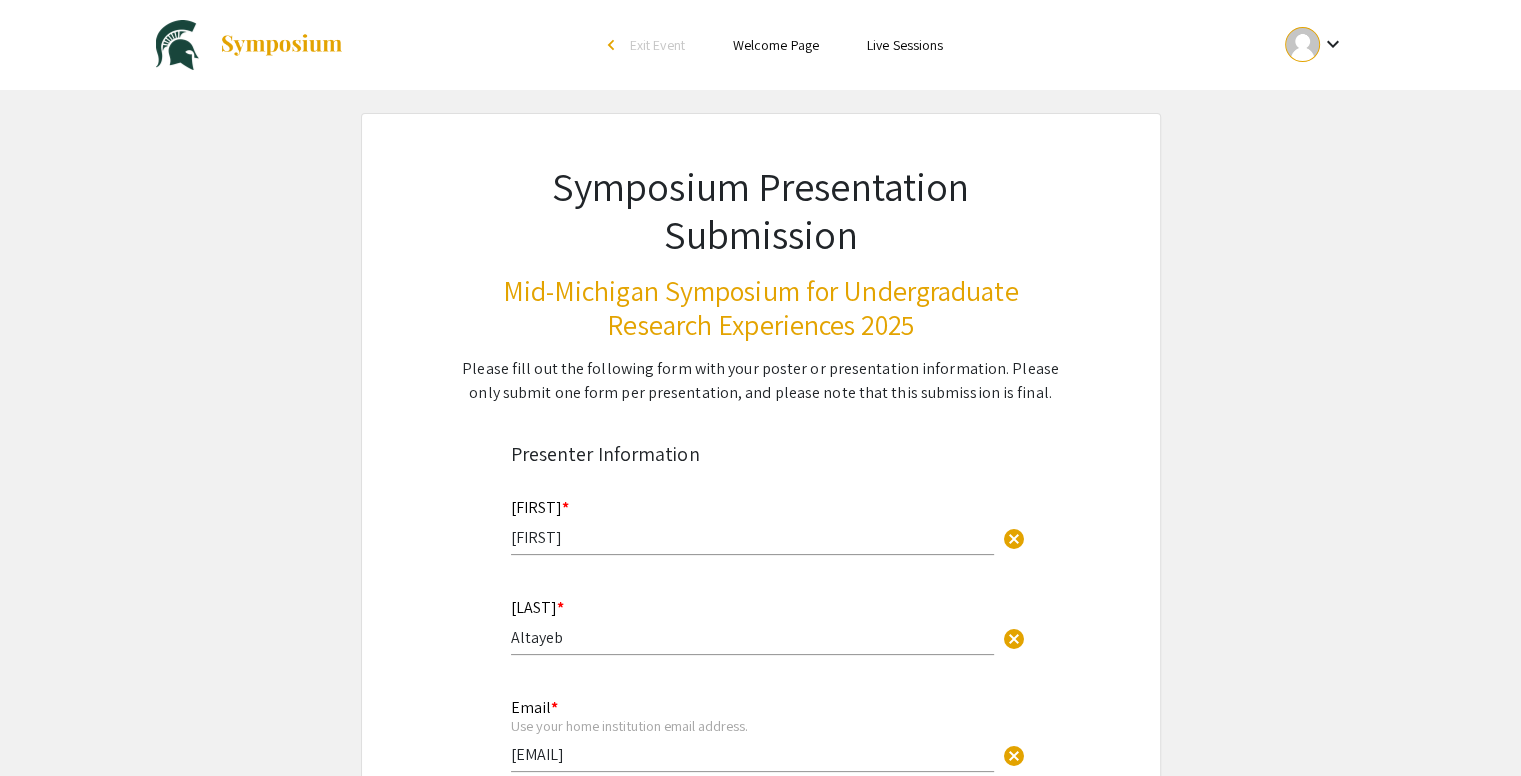 click on "Symposium Presentation Submission Mid-Michigan Symposium for Undergraduate Research Experiences 2025 Please fill out the following form with your poster or presentation information. Please only submit one form per presentation, and please note that this submission is final." at bounding box center [761, 259] 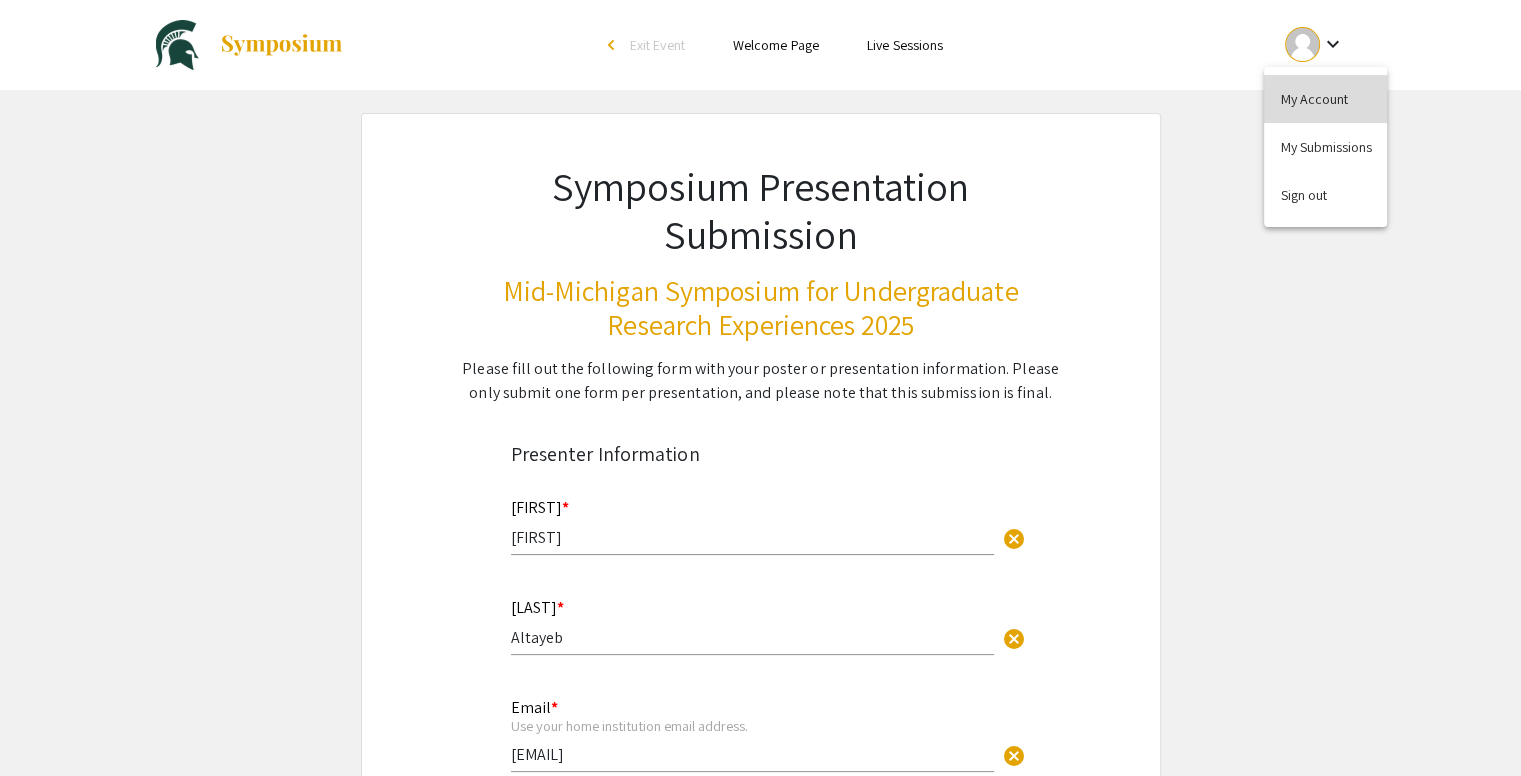 click on "My Account" at bounding box center [1325, 99] 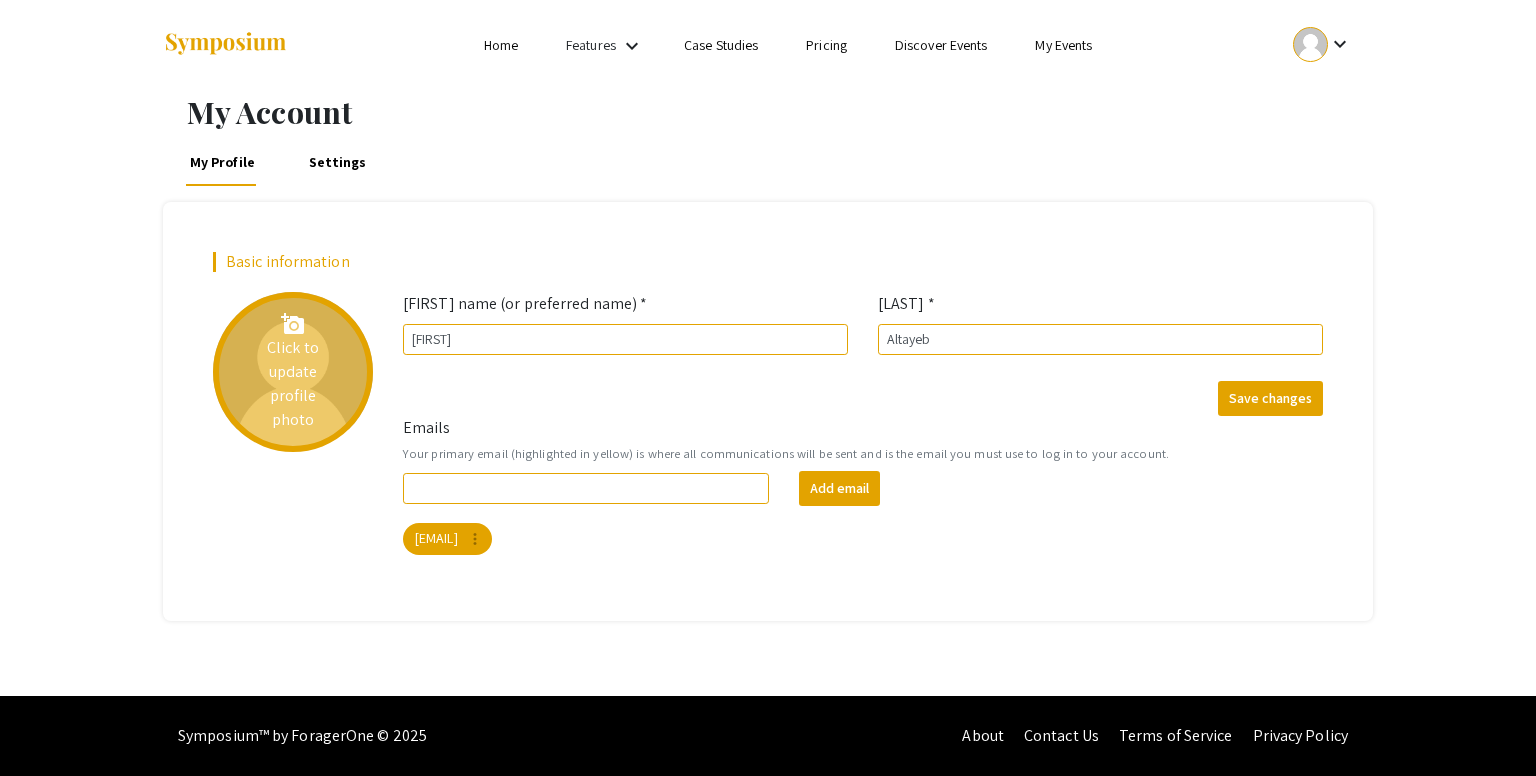 click on "add_a_photo  Click to update profile photo" at bounding box center (293, 372) 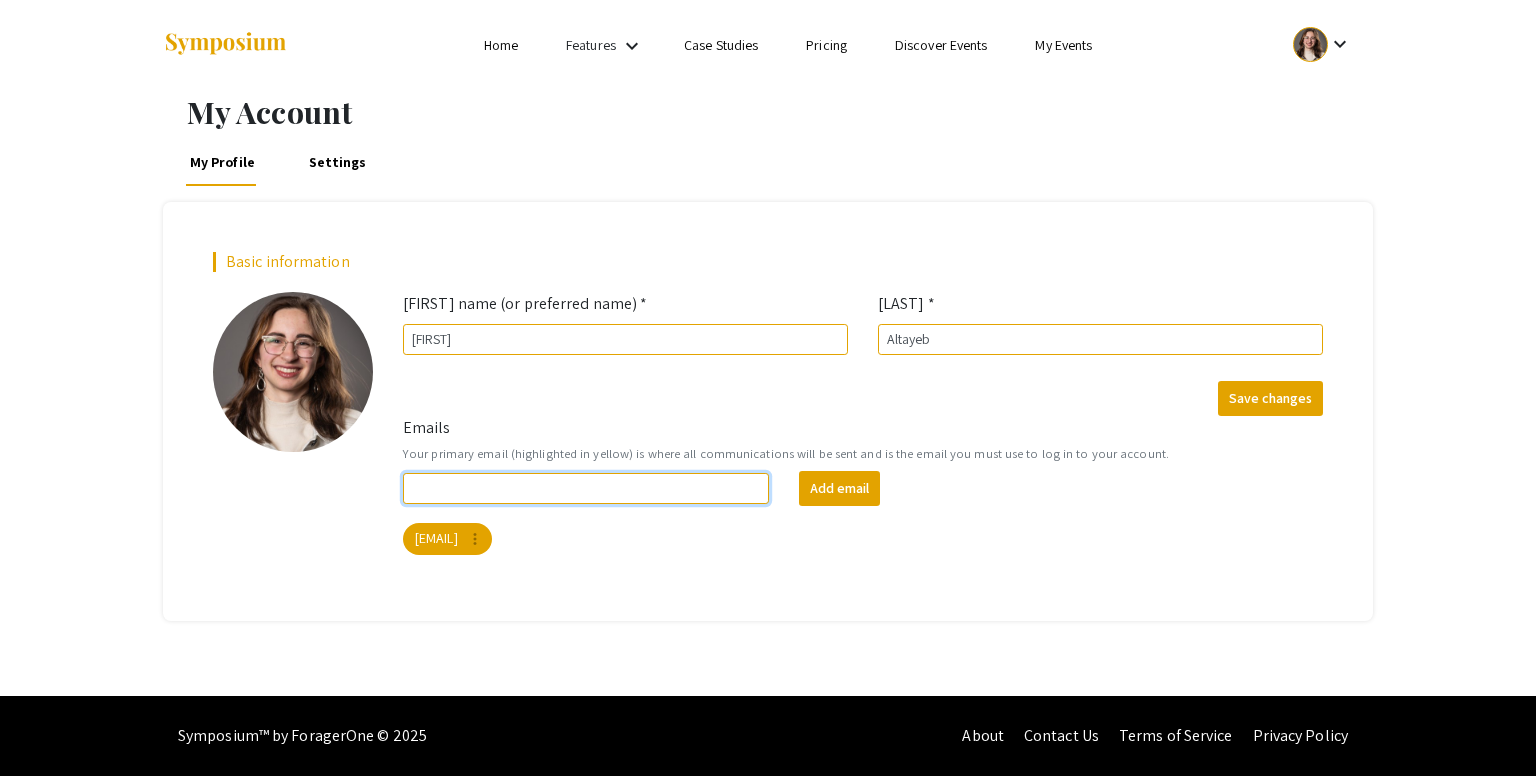 click on "Emails" at bounding box center (586, 488) 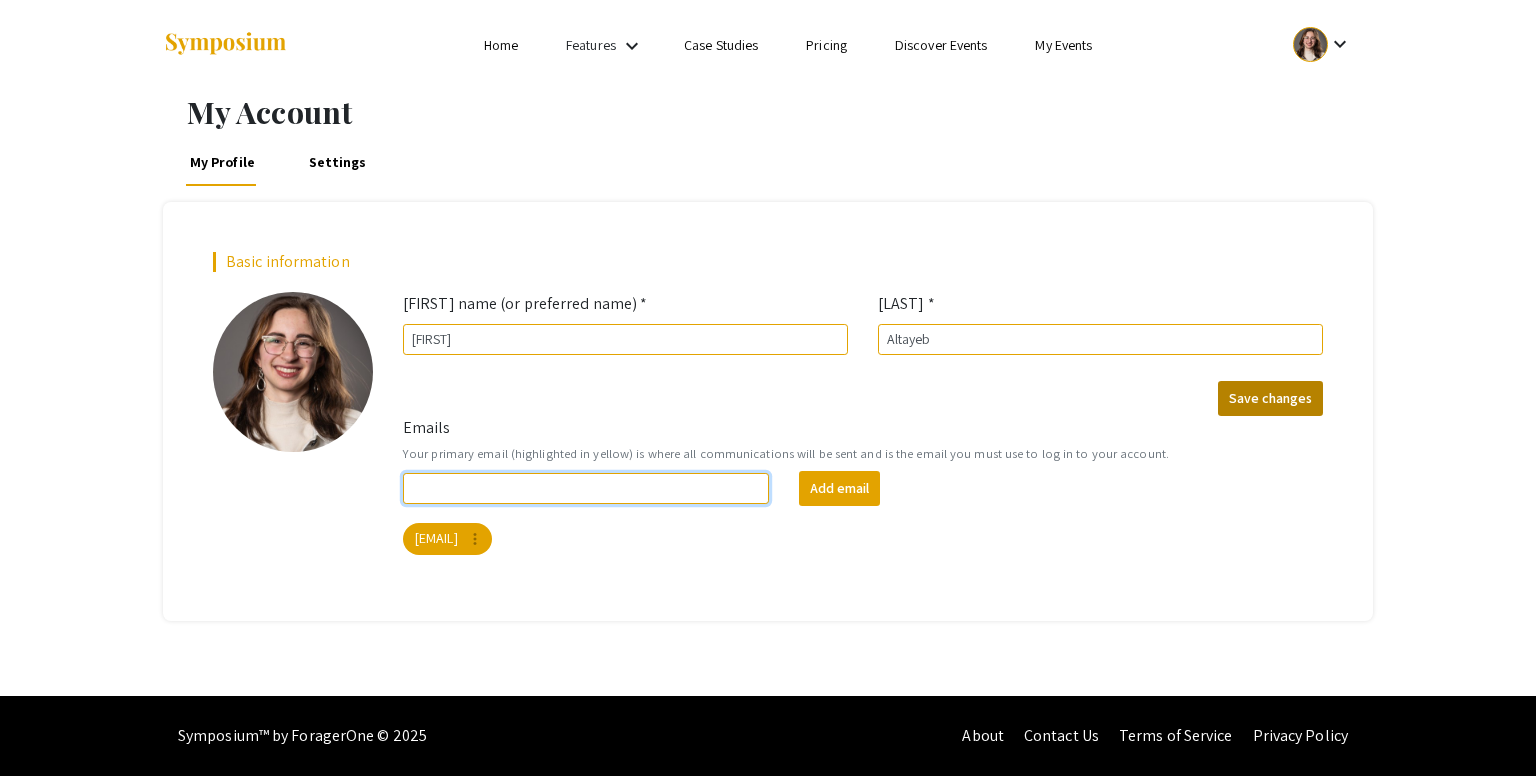 type 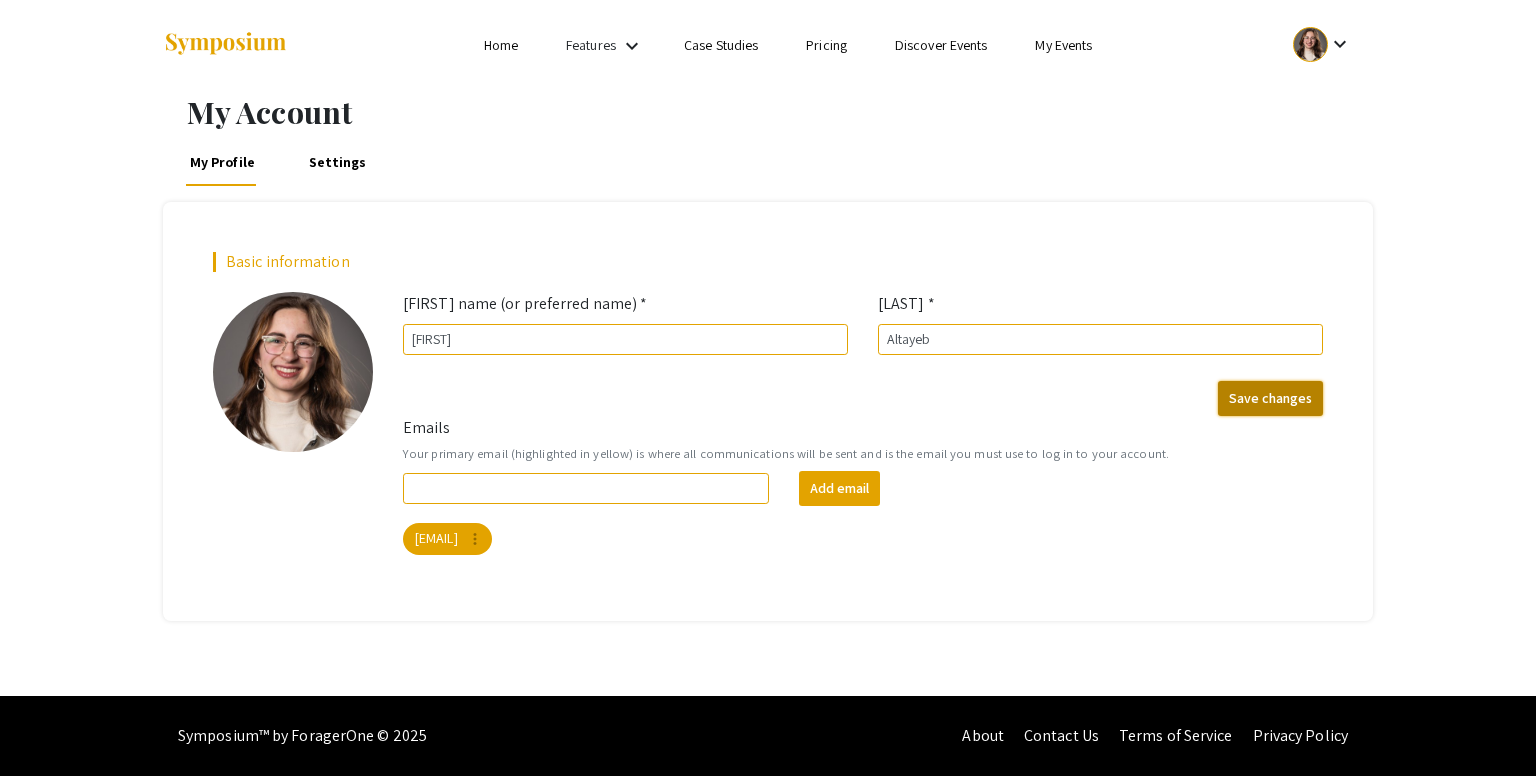 click on "Save changes" at bounding box center (1270, 398) 